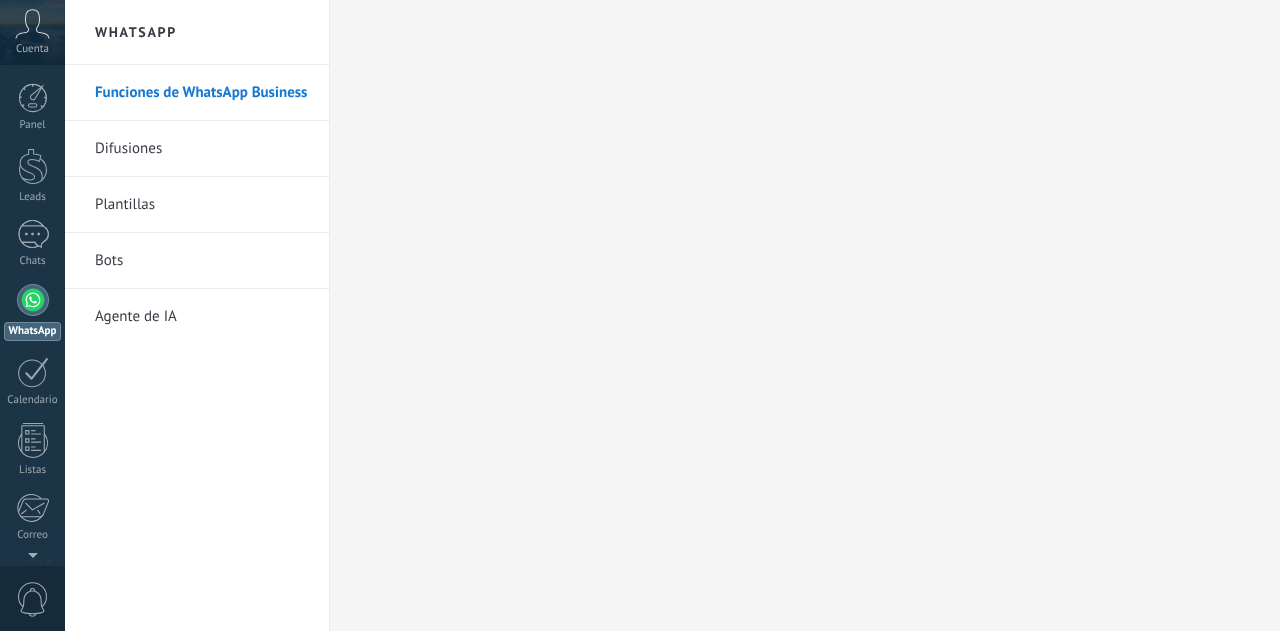 scroll, scrollTop: 0, scrollLeft: 0, axis: both 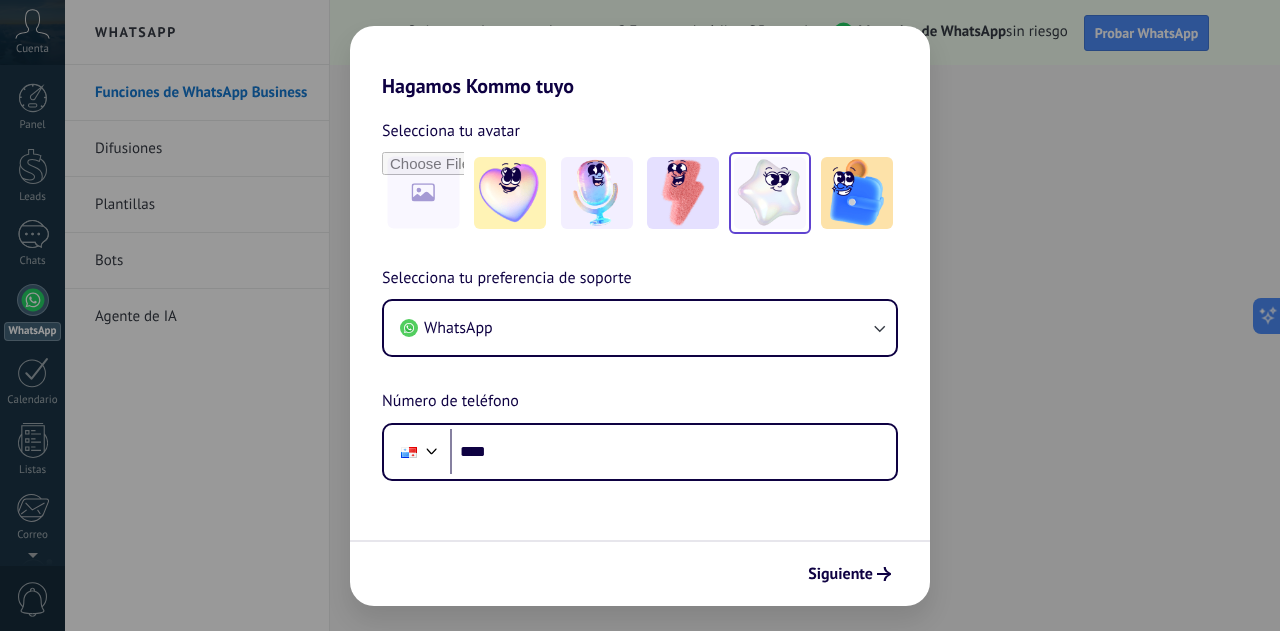 click at bounding box center (770, 193) 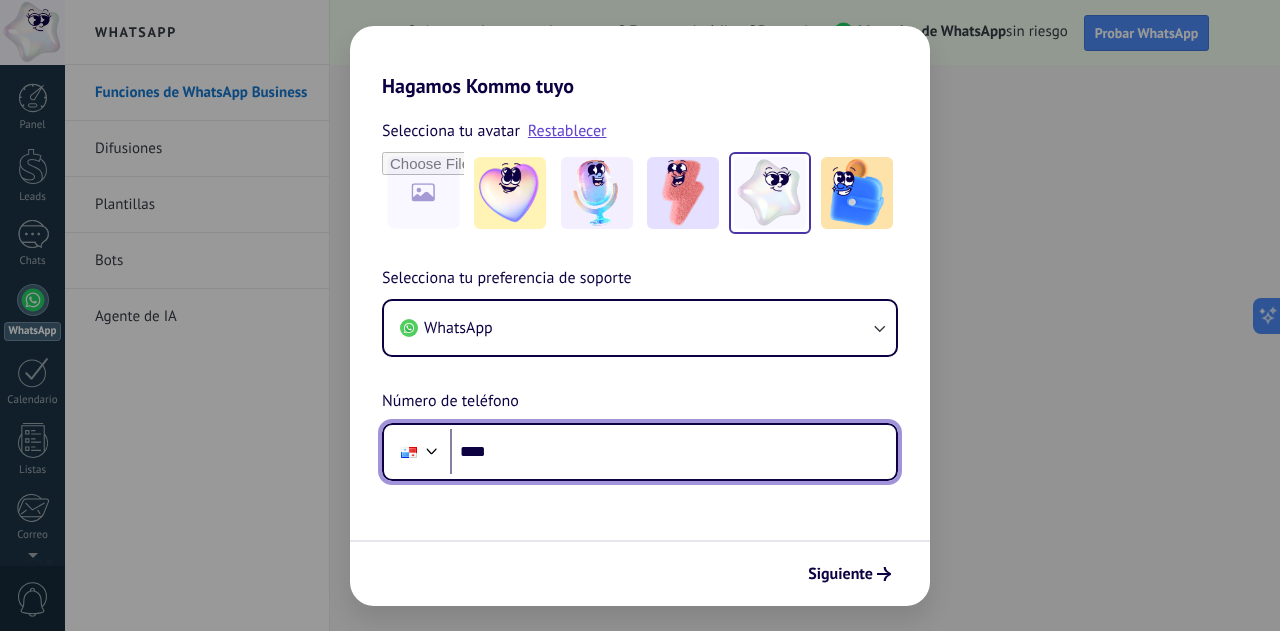 click on "****" at bounding box center [673, 452] 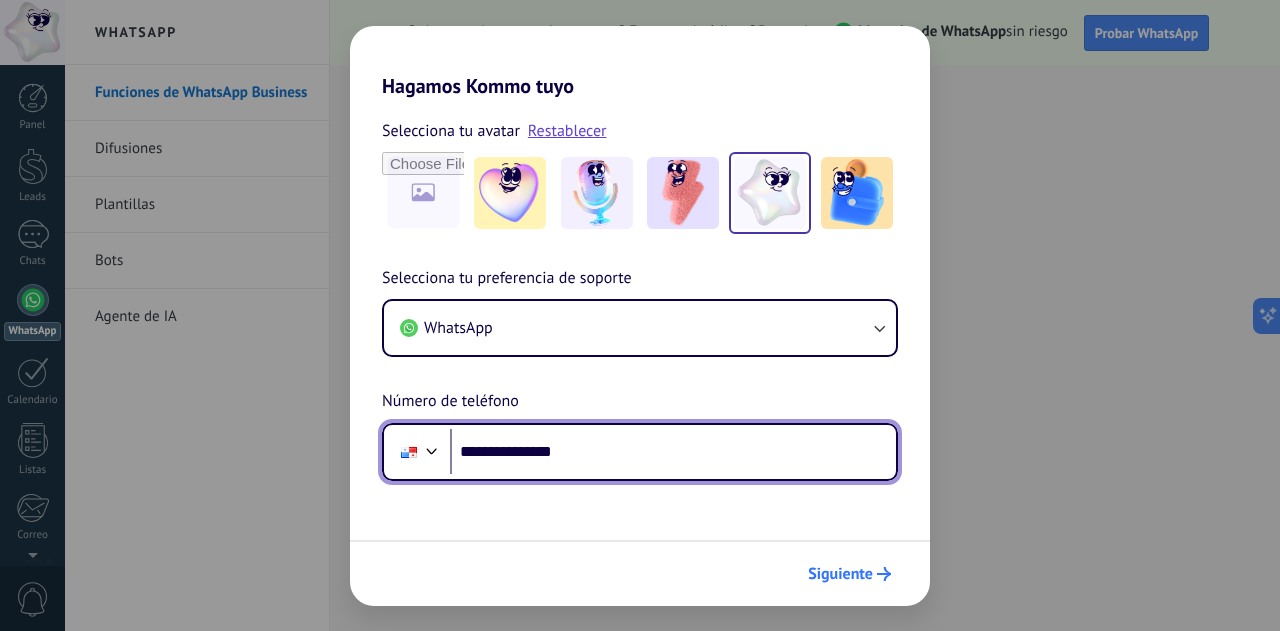 type on "**********" 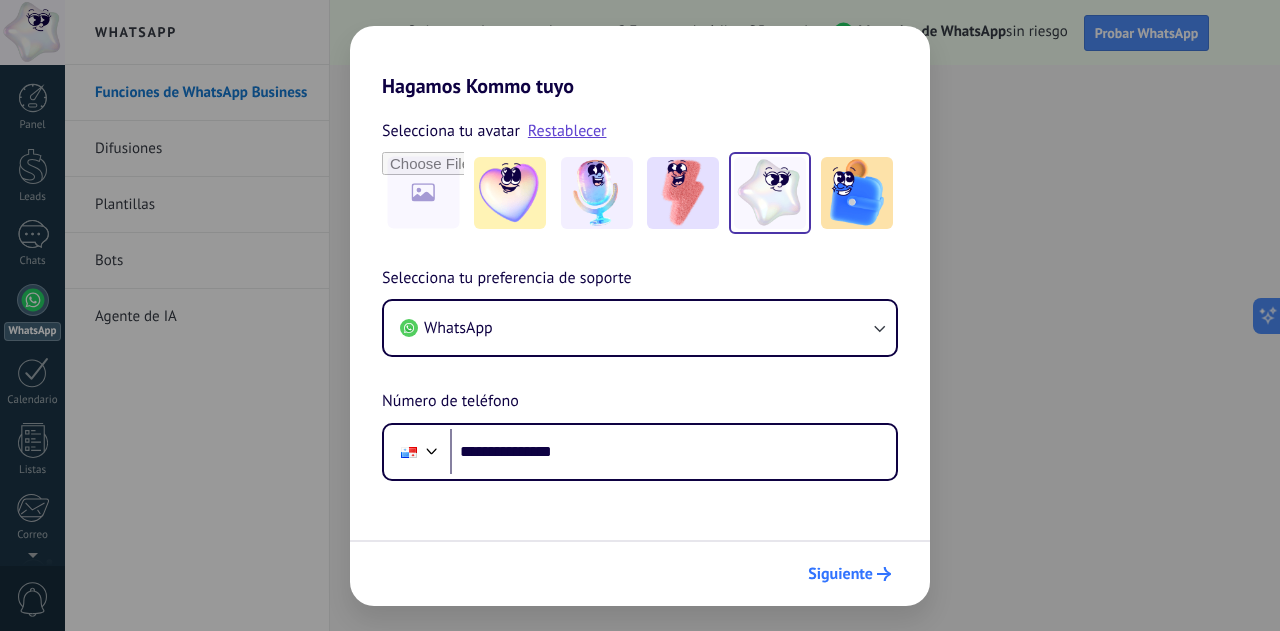 click on "Siguiente" at bounding box center [840, 574] 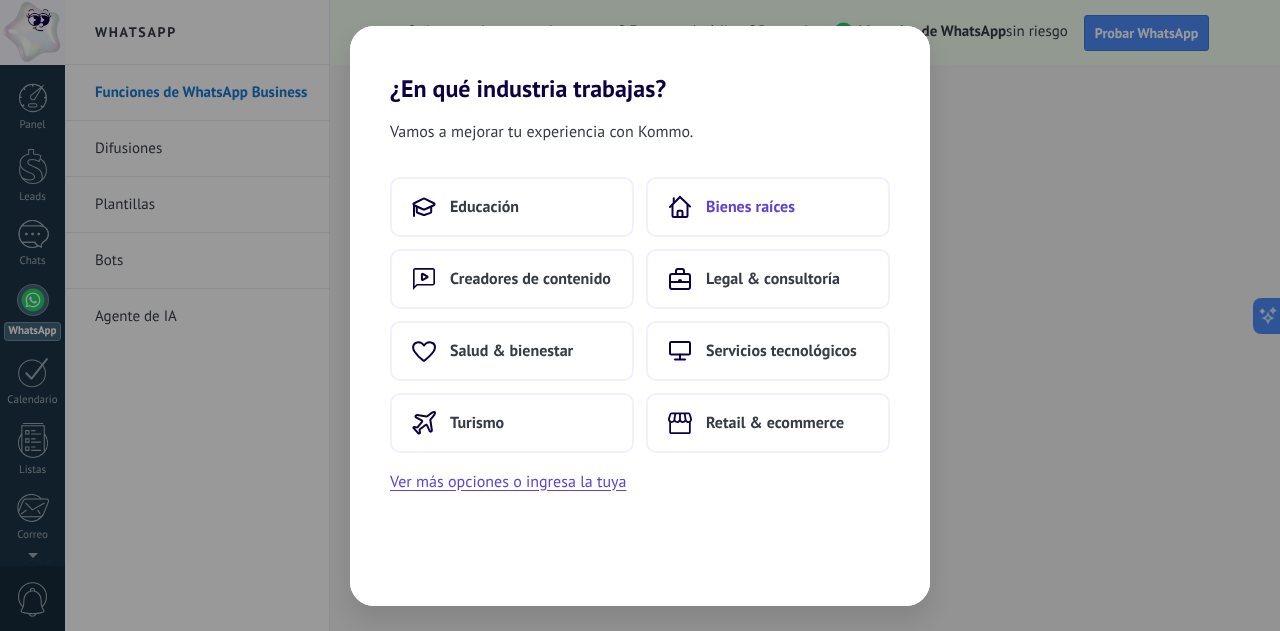 click on "Bienes raíces" at bounding box center (768, 207) 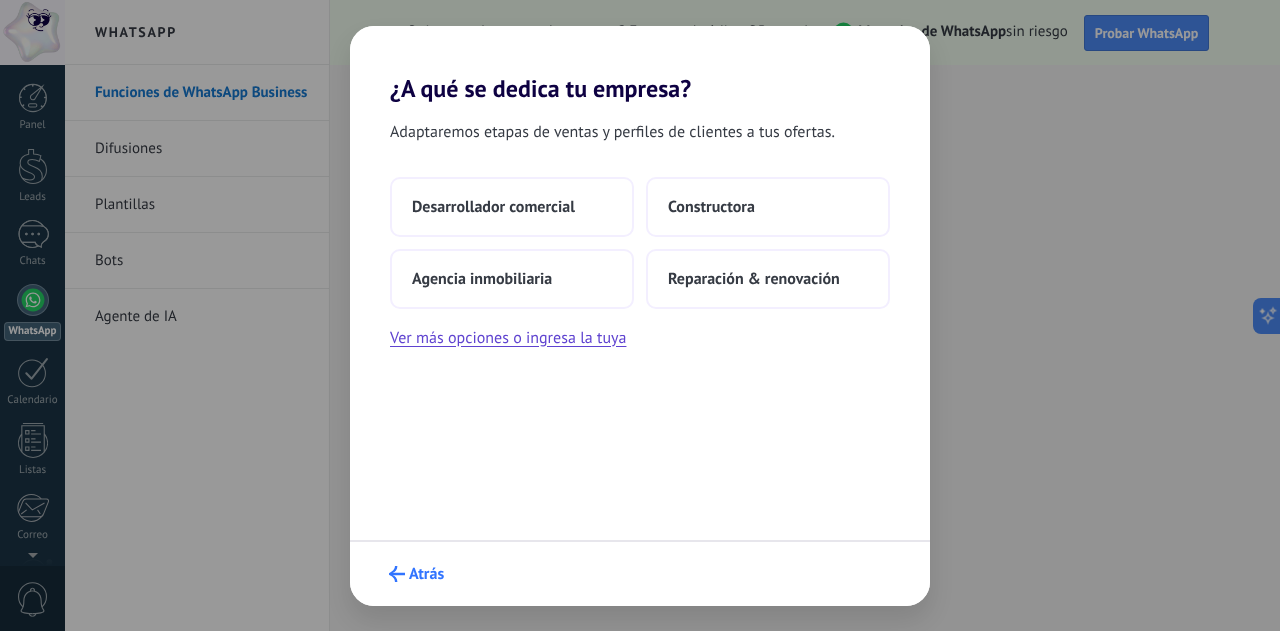 click on "Atrás" at bounding box center (426, 574) 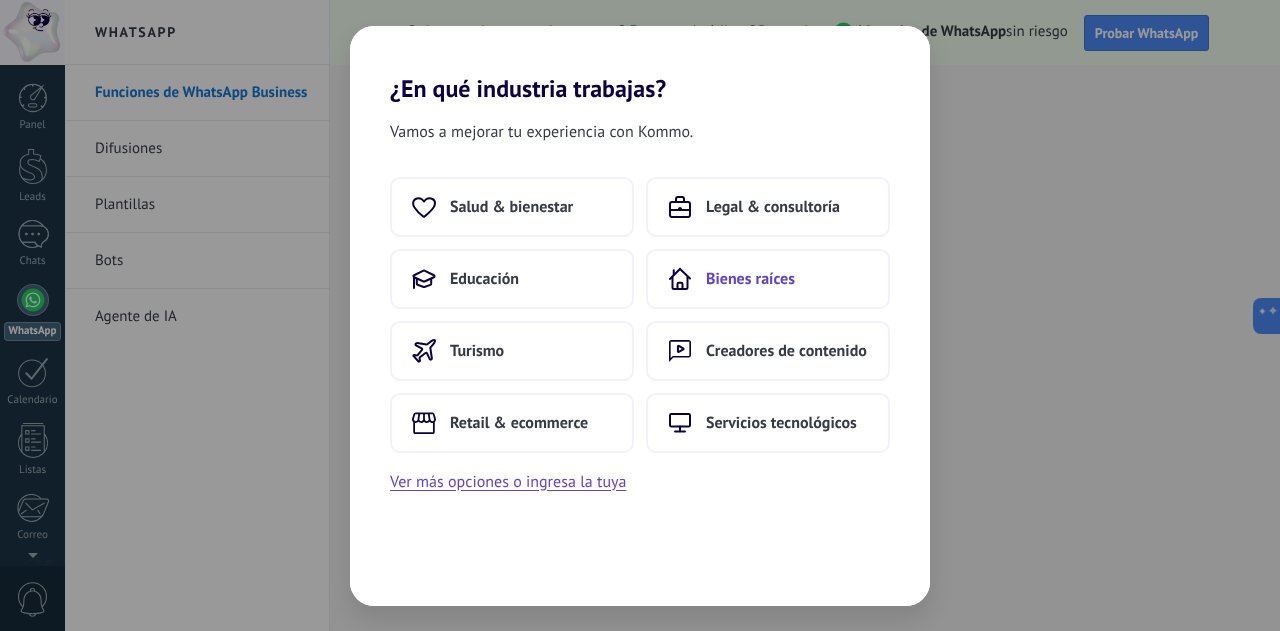 click on "Bienes raíces" at bounding box center [750, 279] 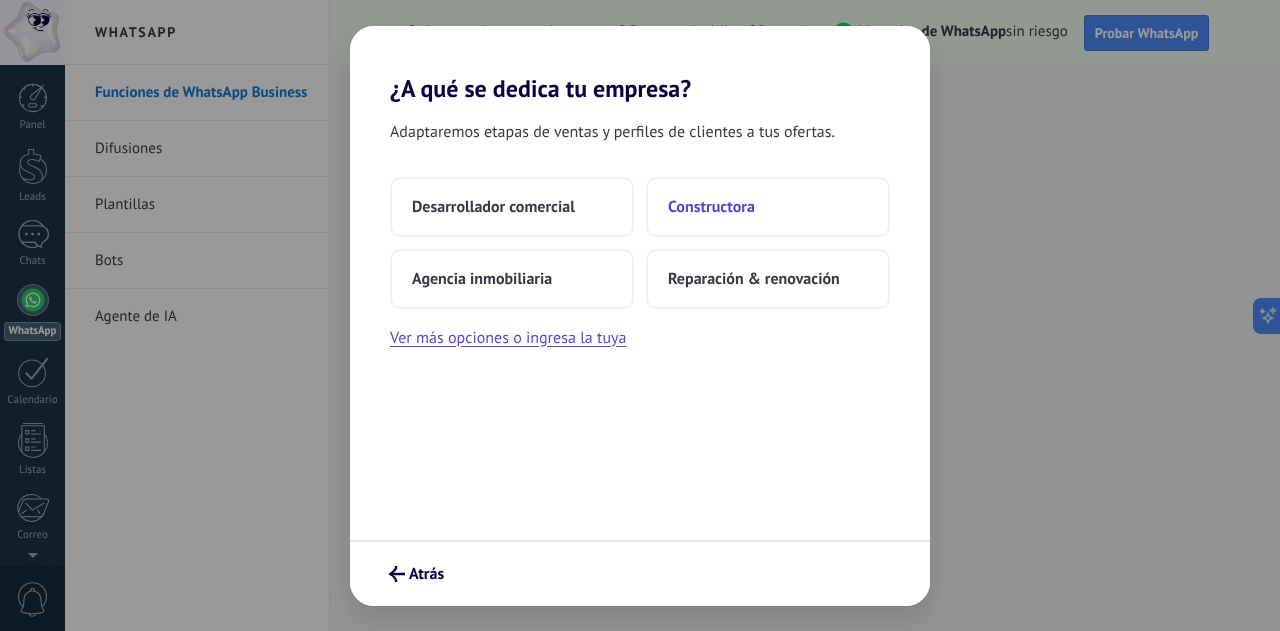 click on "Constructora" at bounding box center [711, 207] 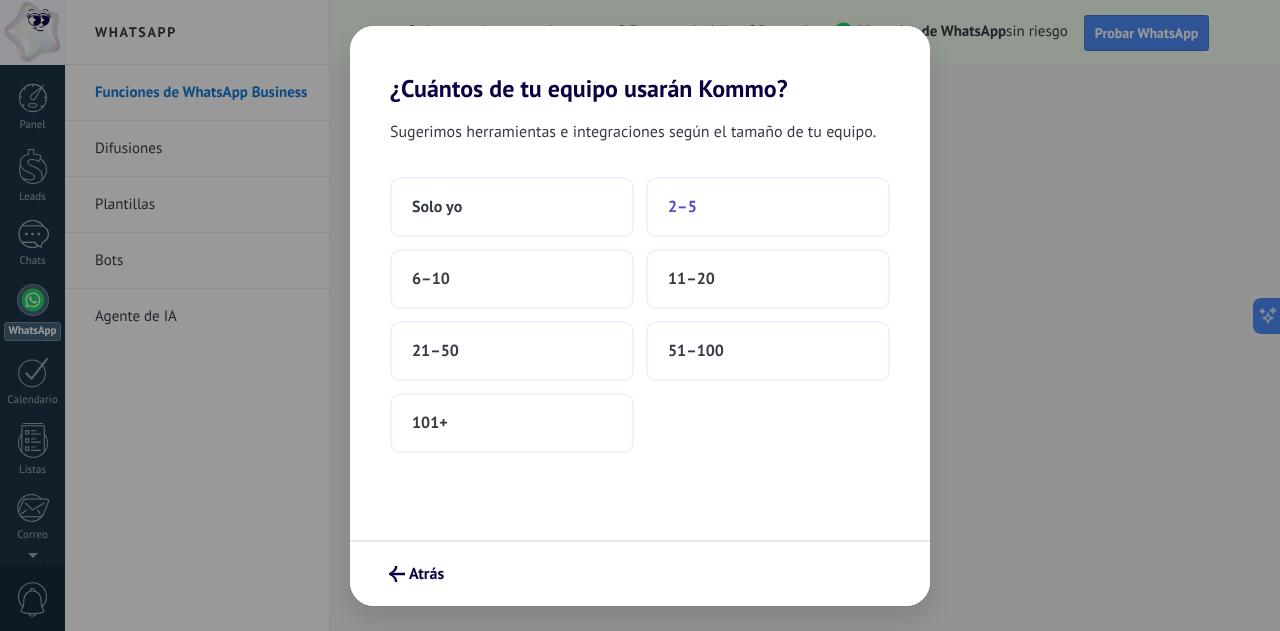 click on "2–5" at bounding box center (682, 207) 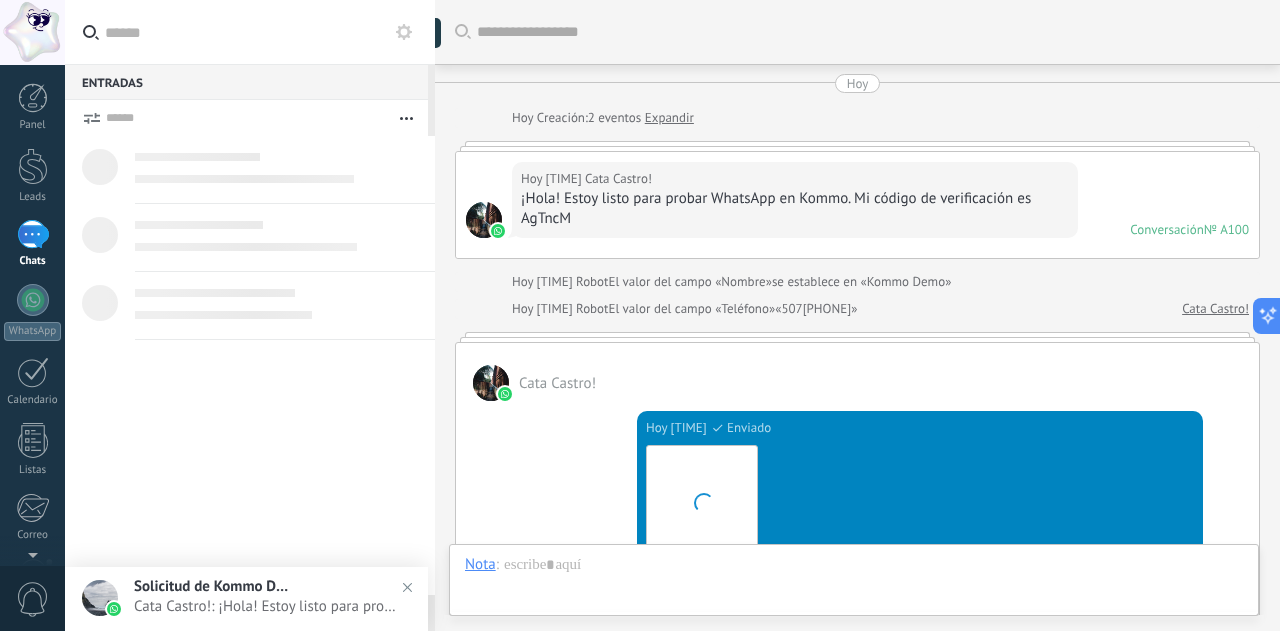 scroll, scrollTop: 769, scrollLeft: 0, axis: vertical 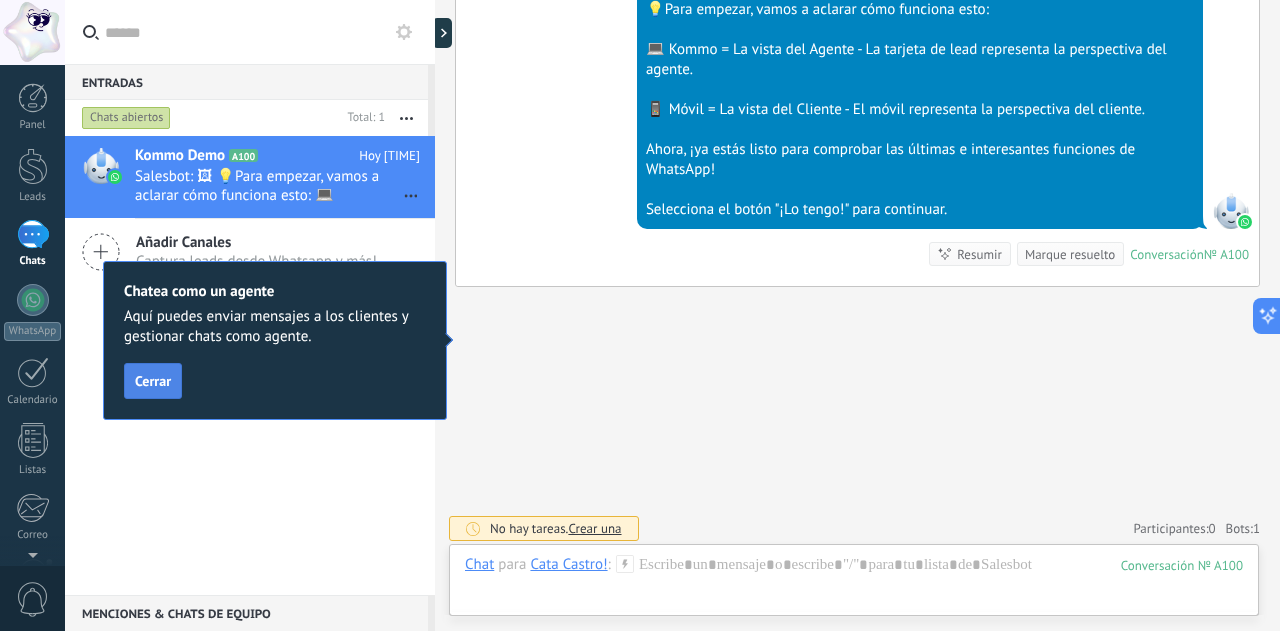 click on "Cerrar" at bounding box center [153, 381] 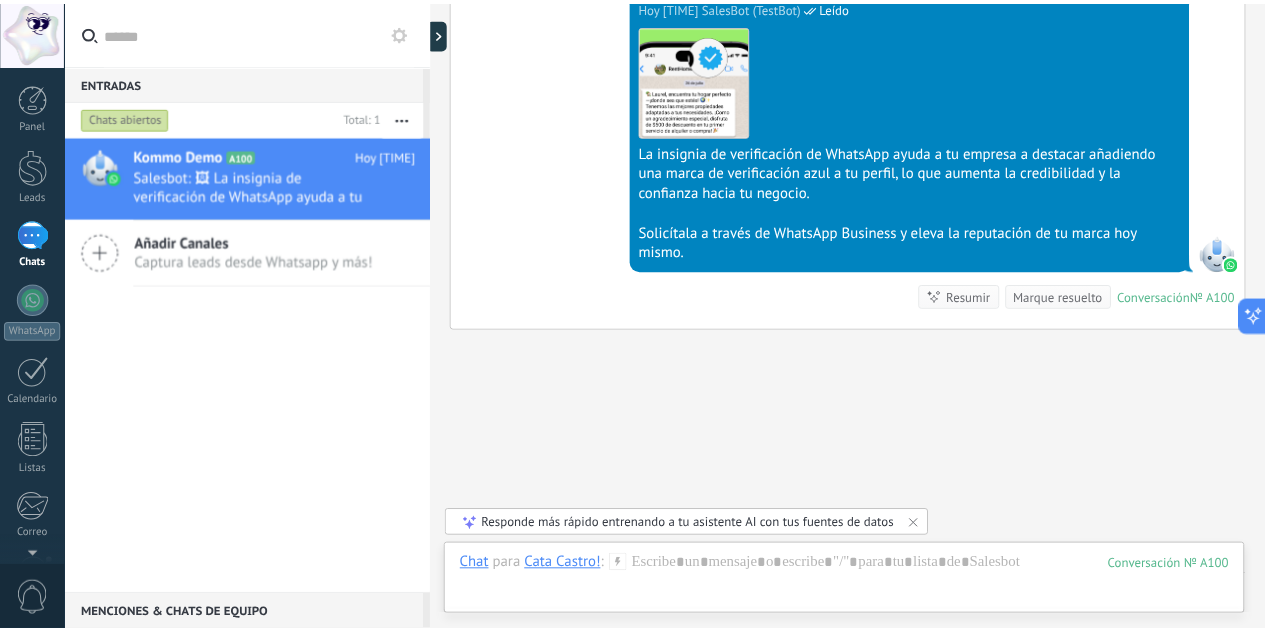 scroll, scrollTop: 2997, scrollLeft: 0, axis: vertical 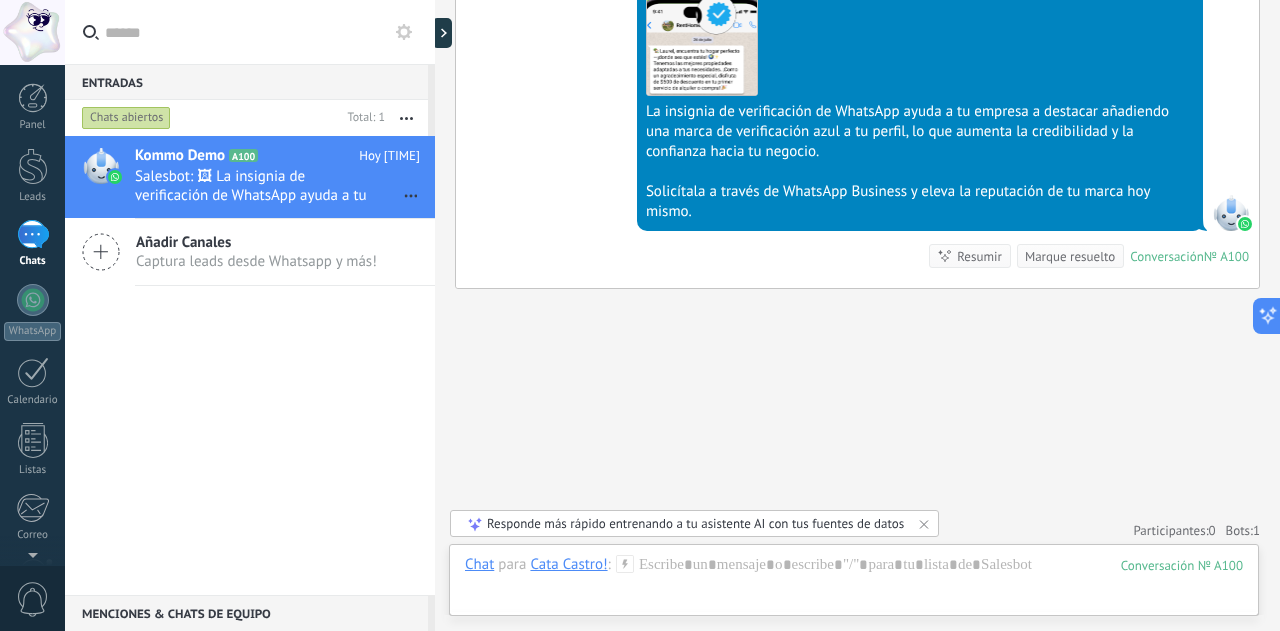 click 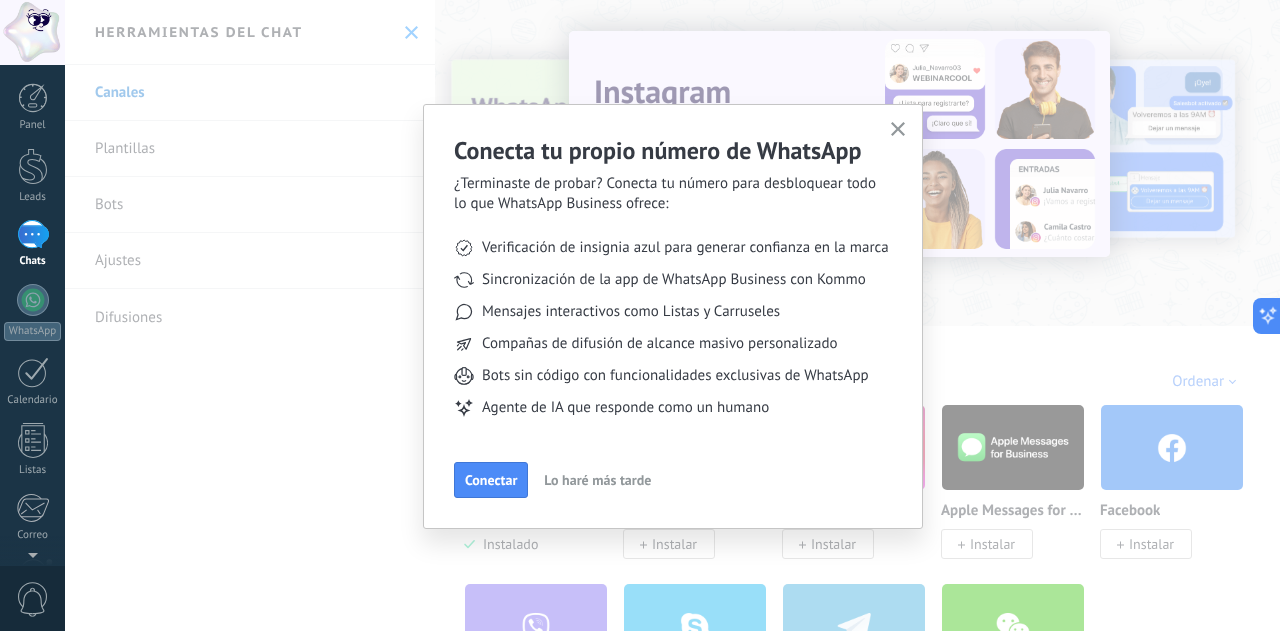 click 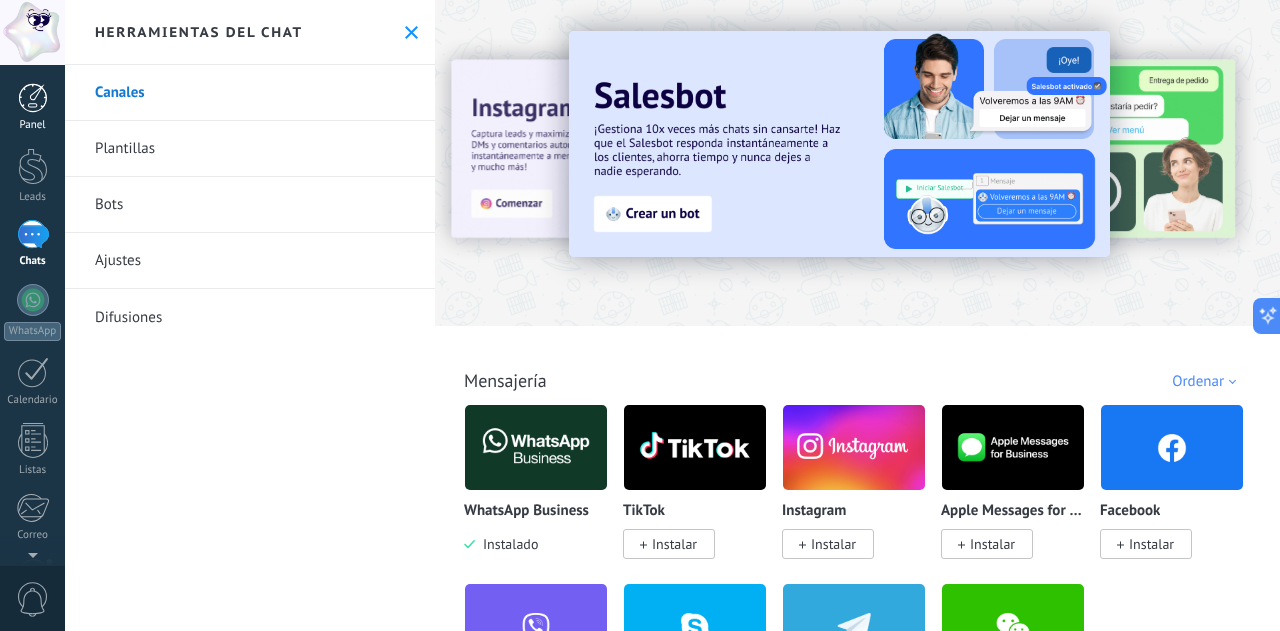 click at bounding box center [33, 98] 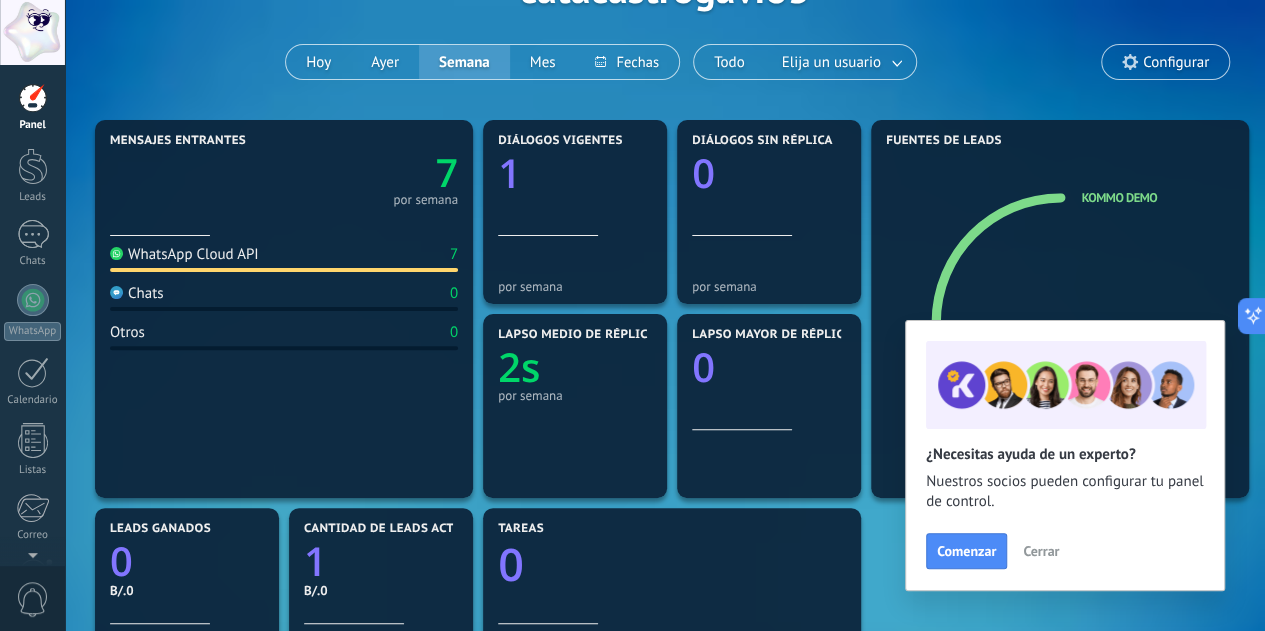 scroll, scrollTop: 0, scrollLeft: 0, axis: both 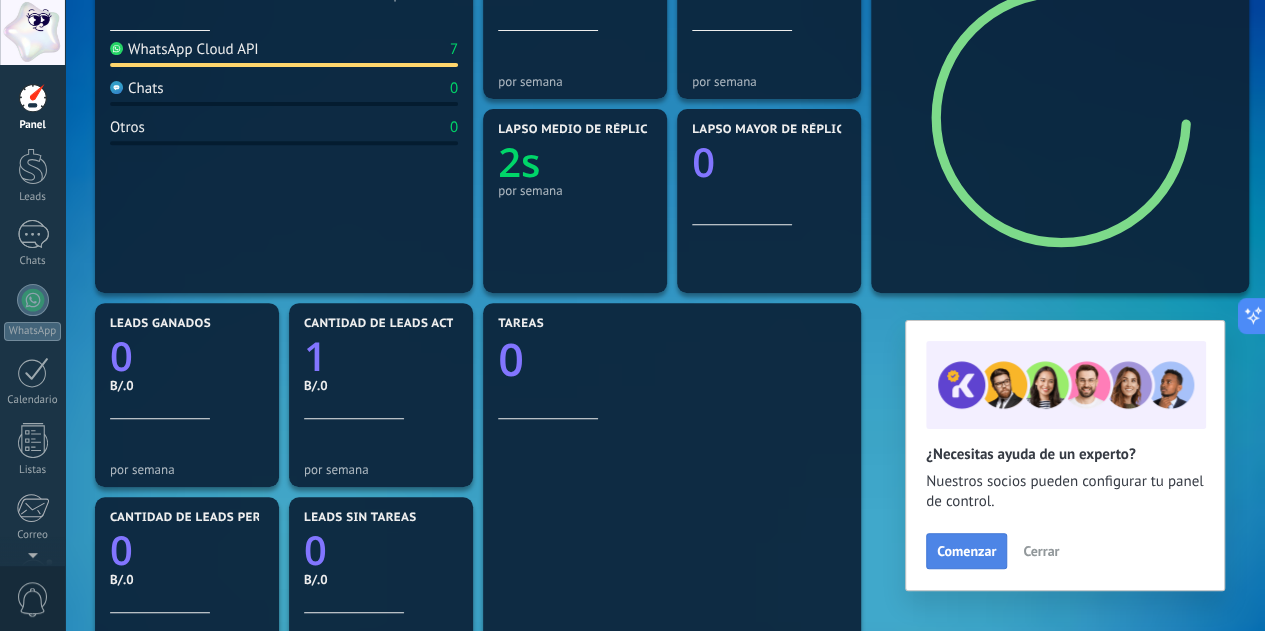 click on "Comenzar" at bounding box center [966, 551] 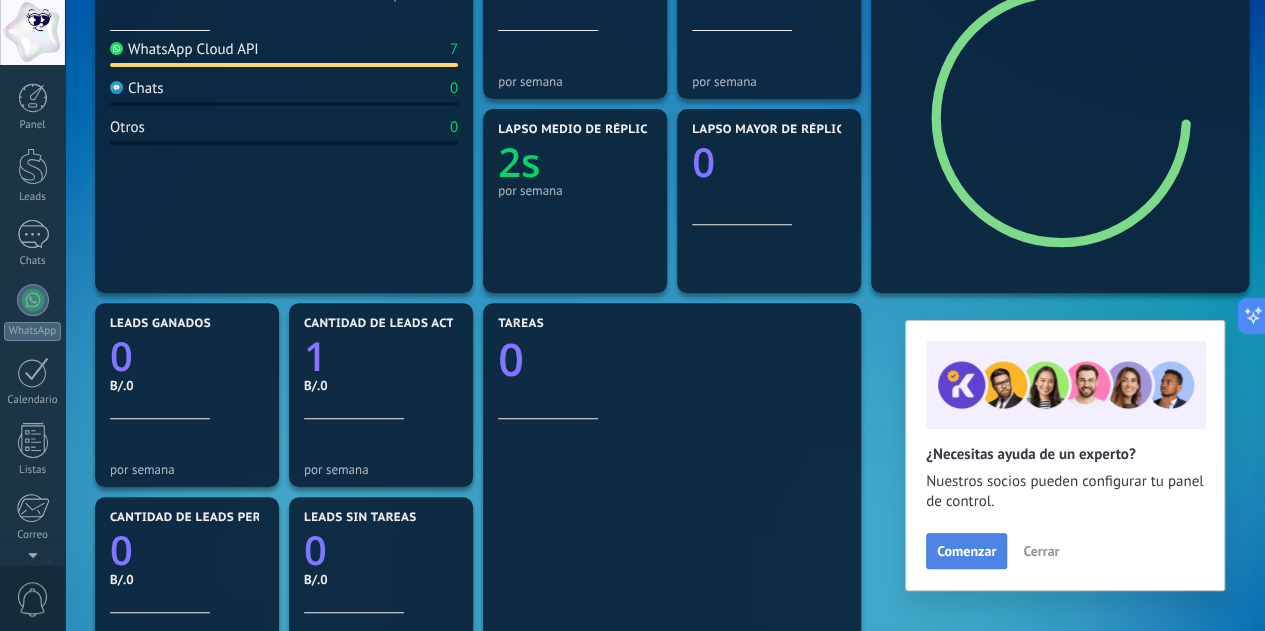 scroll, scrollTop: 199, scrollLeft: 0, axis: vertical 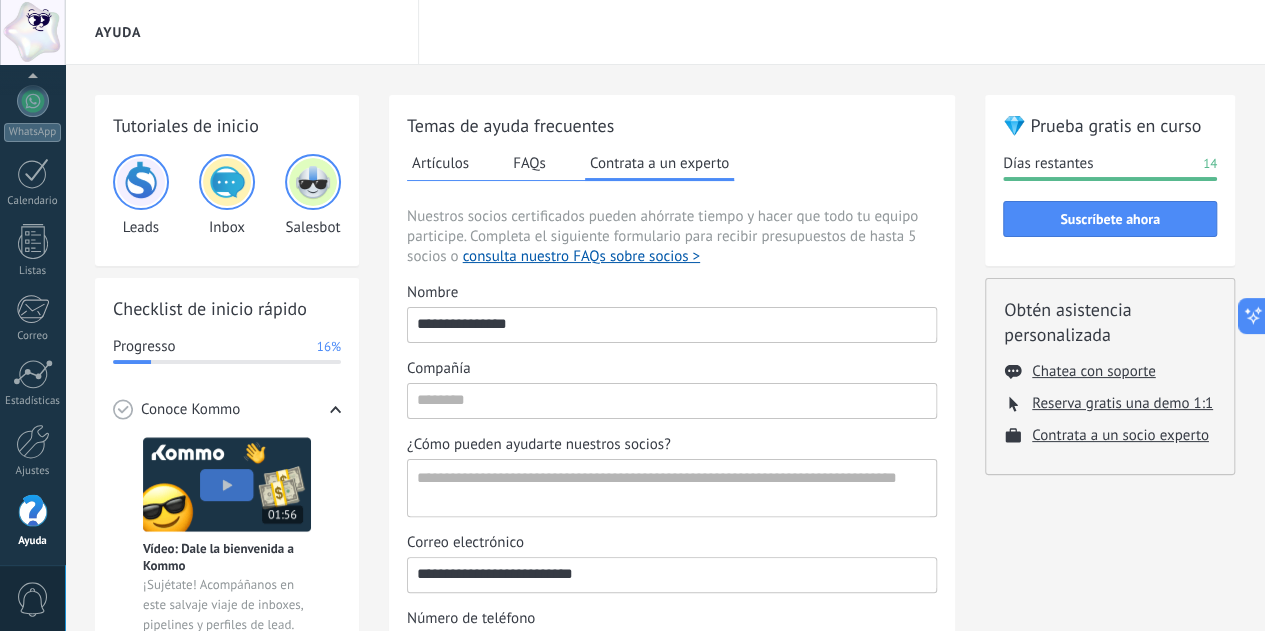 click at bounding box center [141, 182] 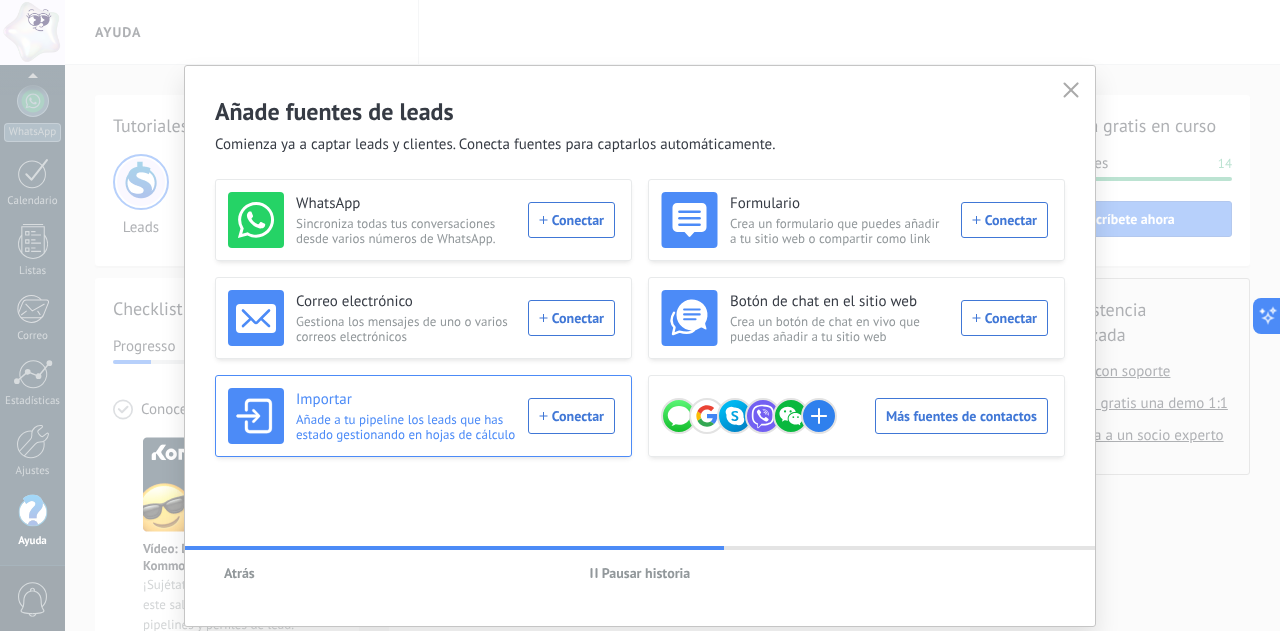 click on "Importar Añade a tu pipeline los leads que has estado gestionando en hojas de cálculo Conectar" at bounding box center (421, 416) 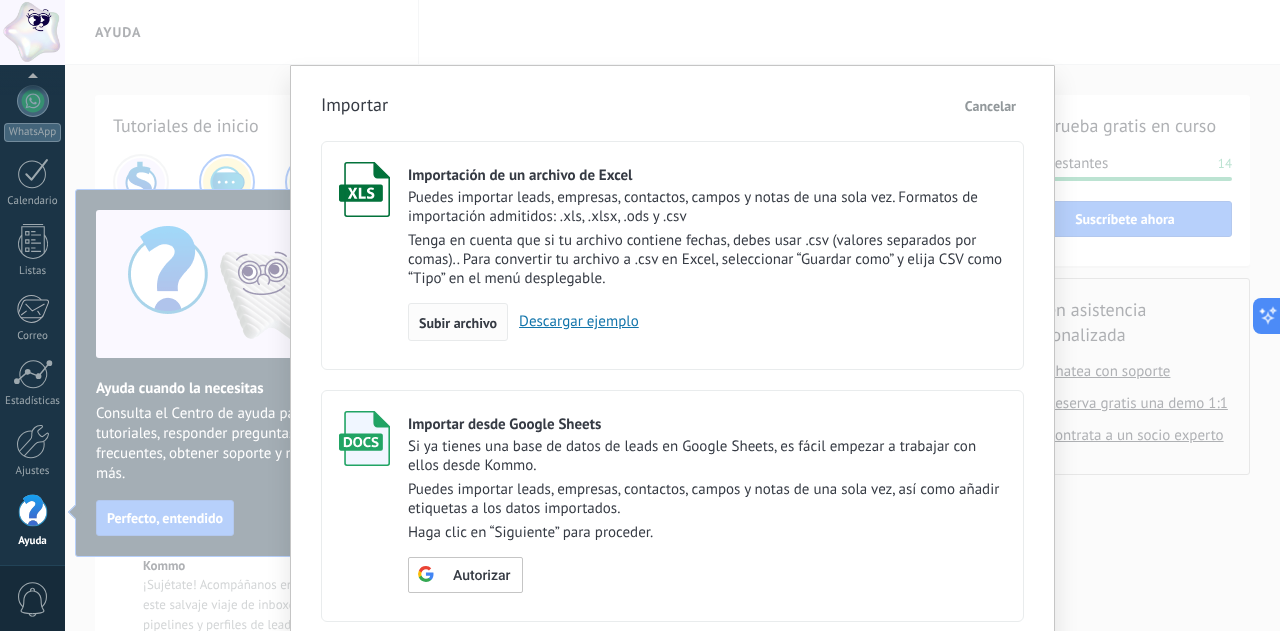 click on "Subir archivo" at bounding box center (458, 323) 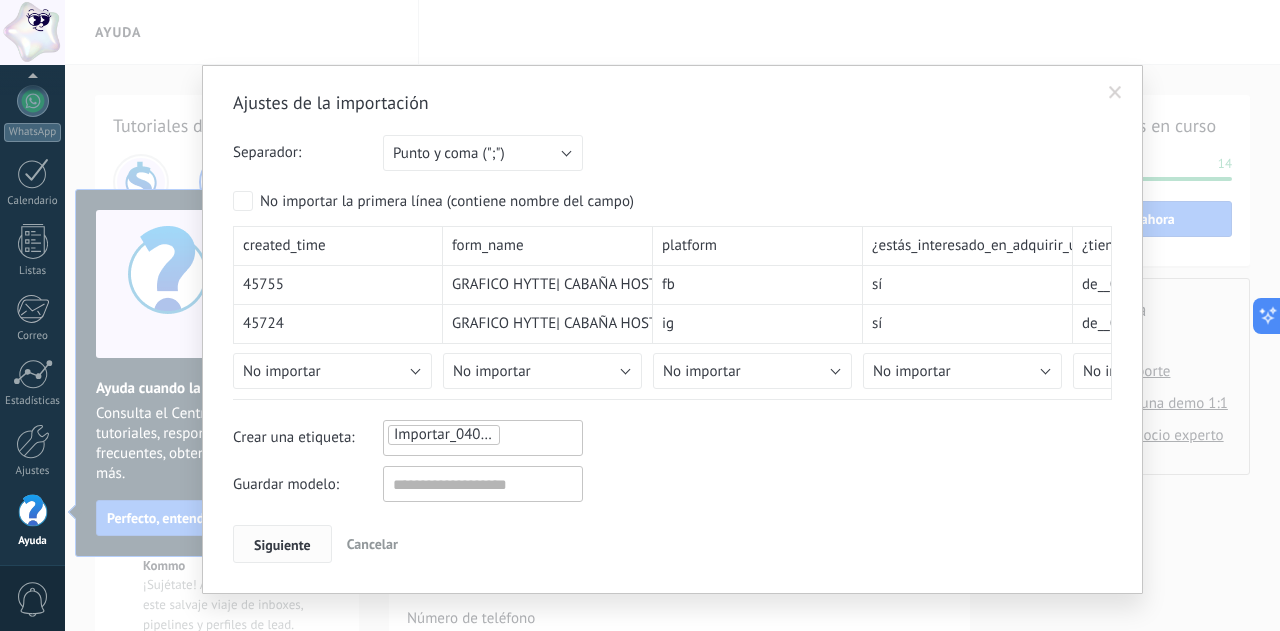 click on "Siguiente" at bounding box center [282, 545] 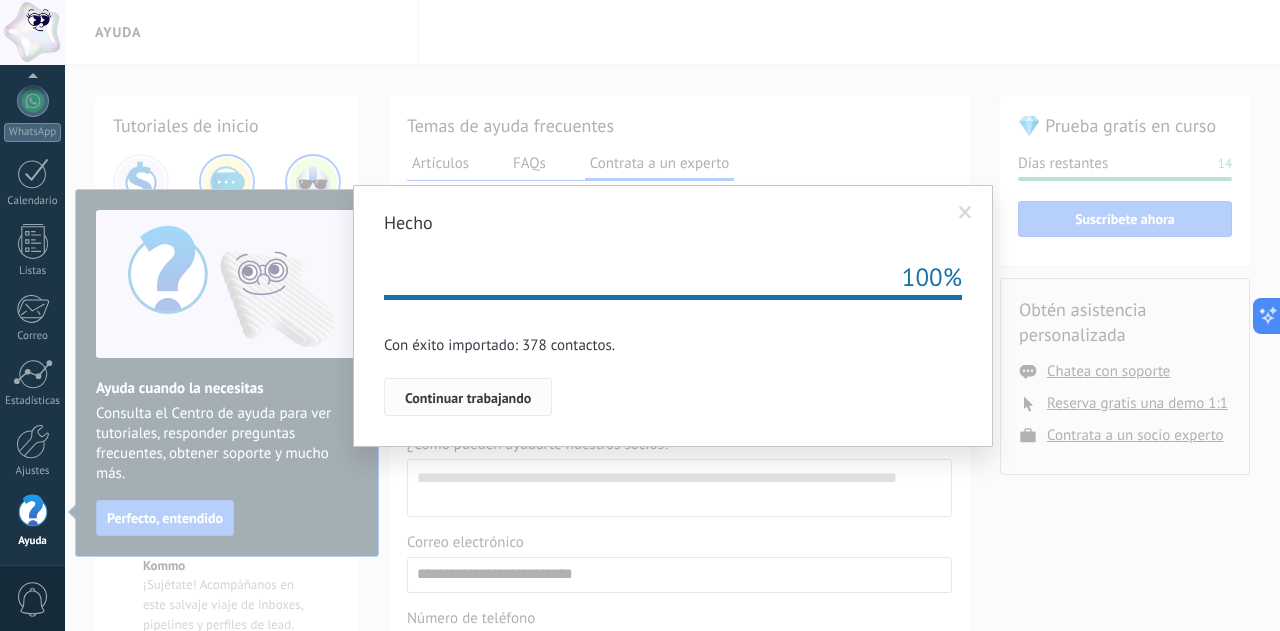 click on "Continuar trabajando" at bounding box center [468, 398] 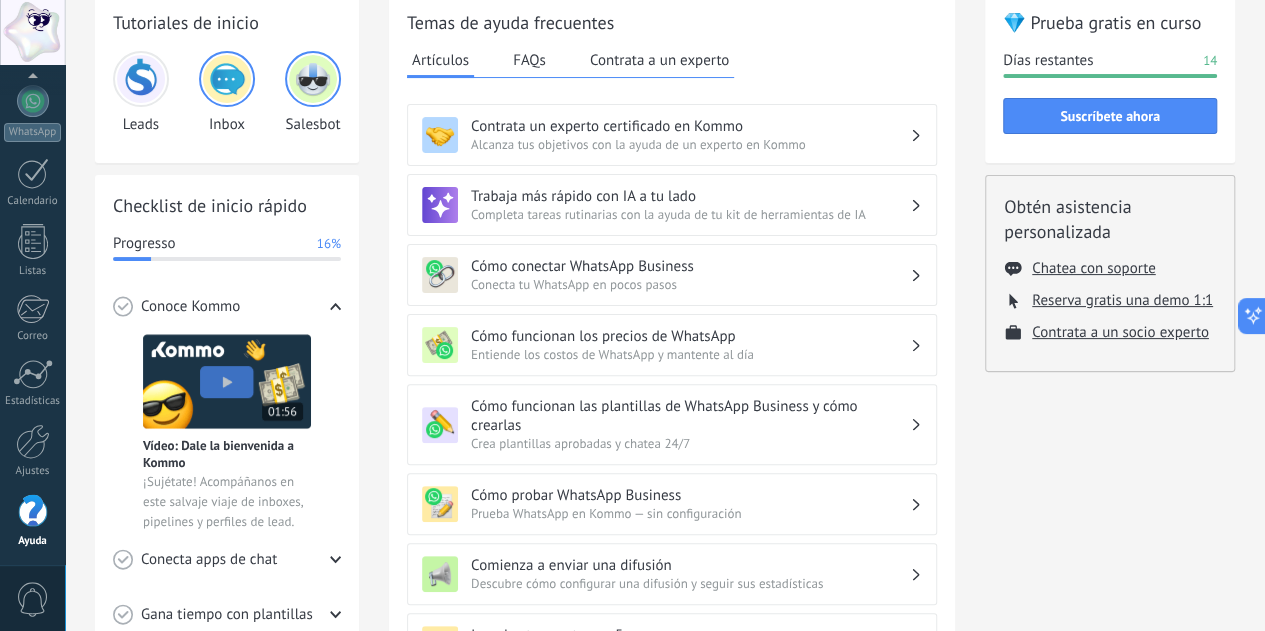 scroll, scrollTop: 104, scrollLeft: 0, axis: vertical 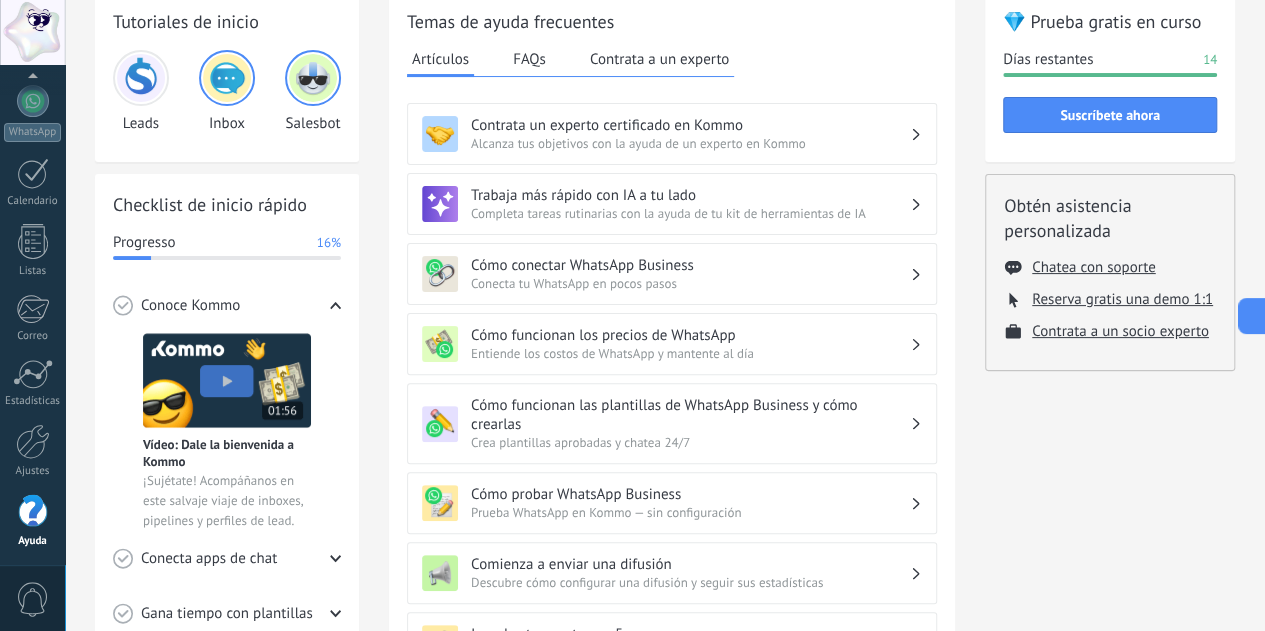 click on "Alcanza tus objetivos con la ayuda de un experto en Kommo" at bounding box center [690, 143] 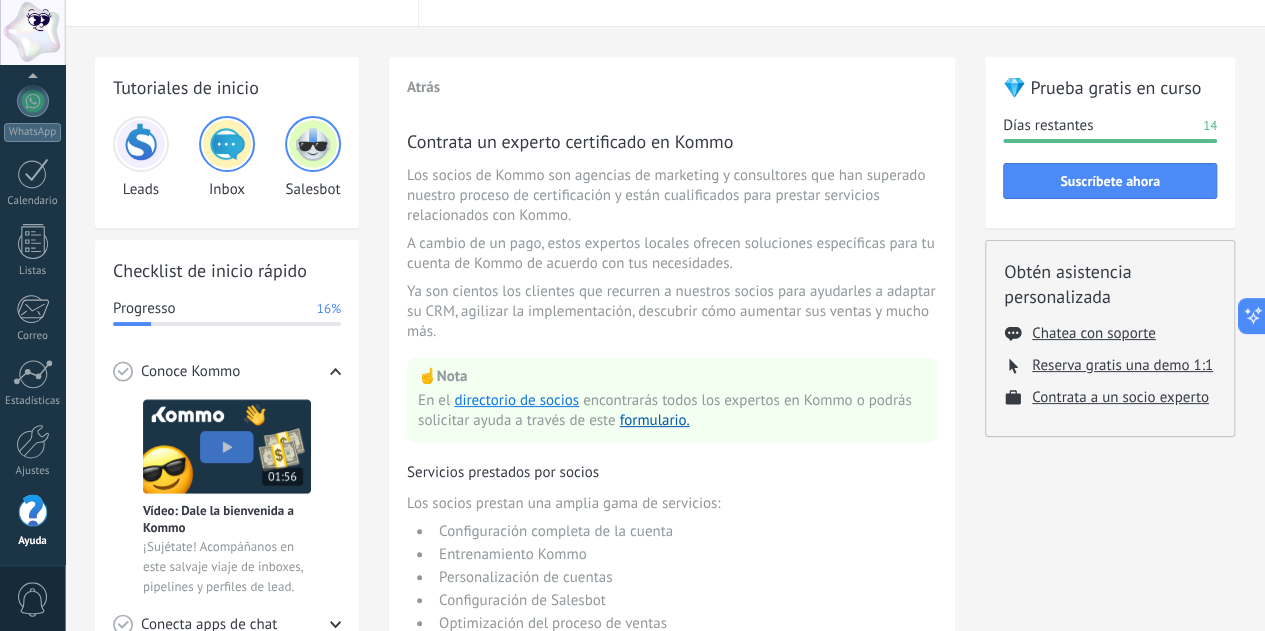 scroll, scrollTop: 0, scrollLeft: 0, axis: both 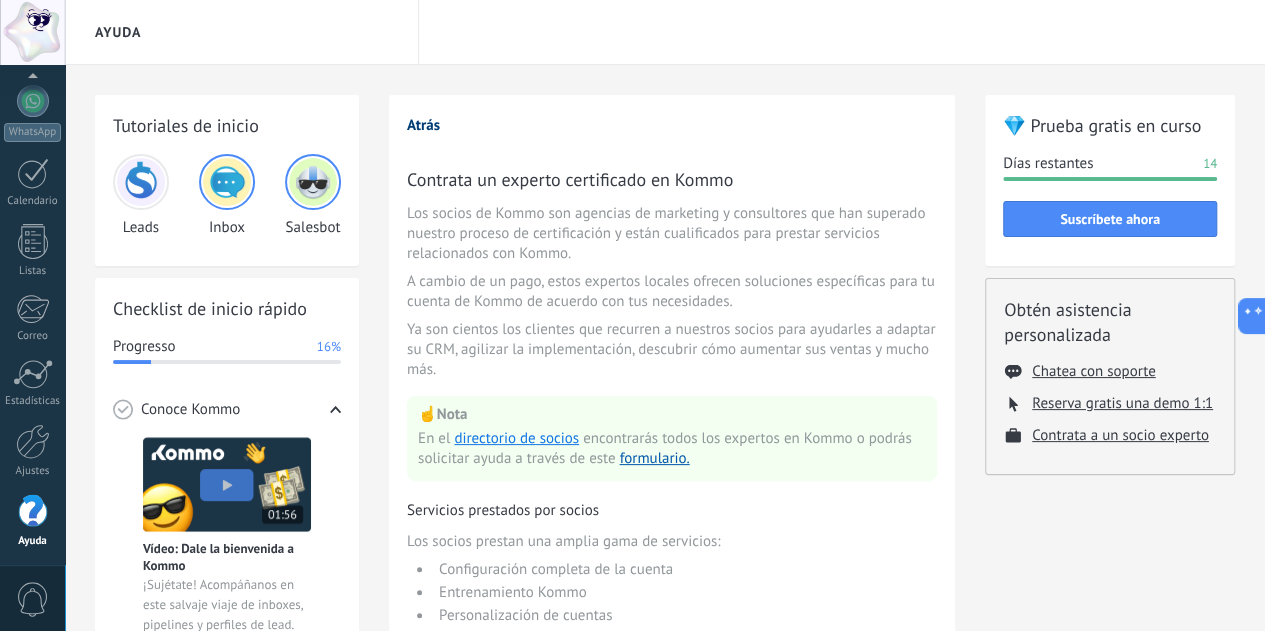 click on "Atrás" at bounding box center [423, 125] 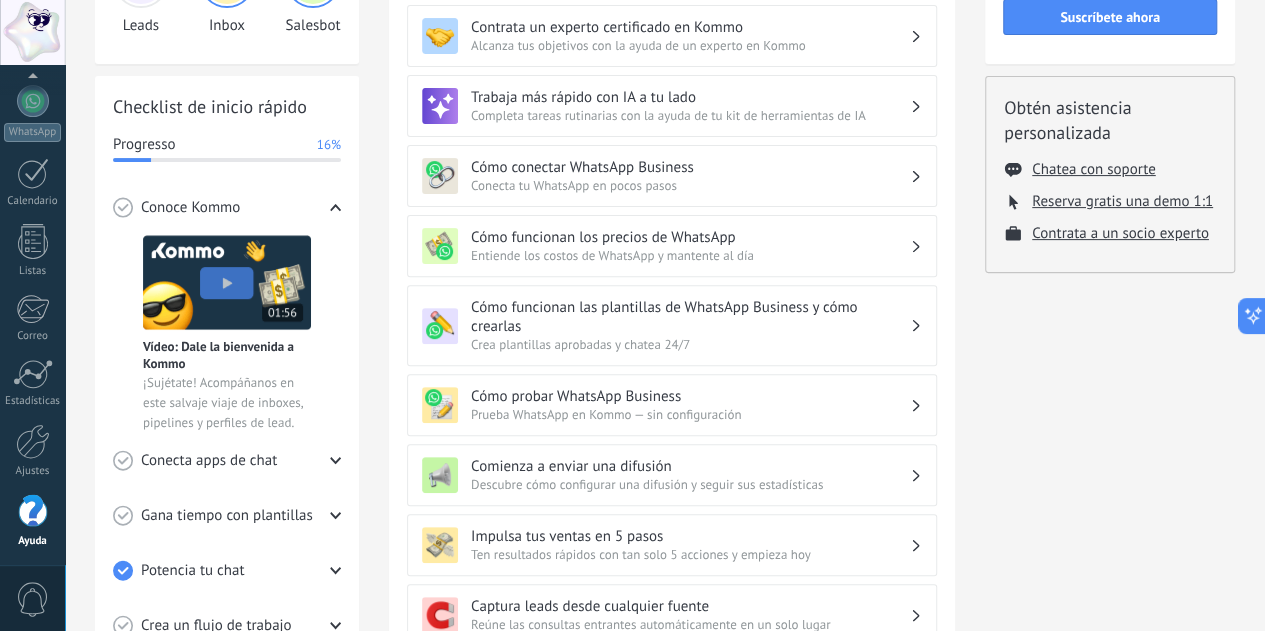 scroll, scrollTop: 203, scrollLeft: 0, axis: vertical 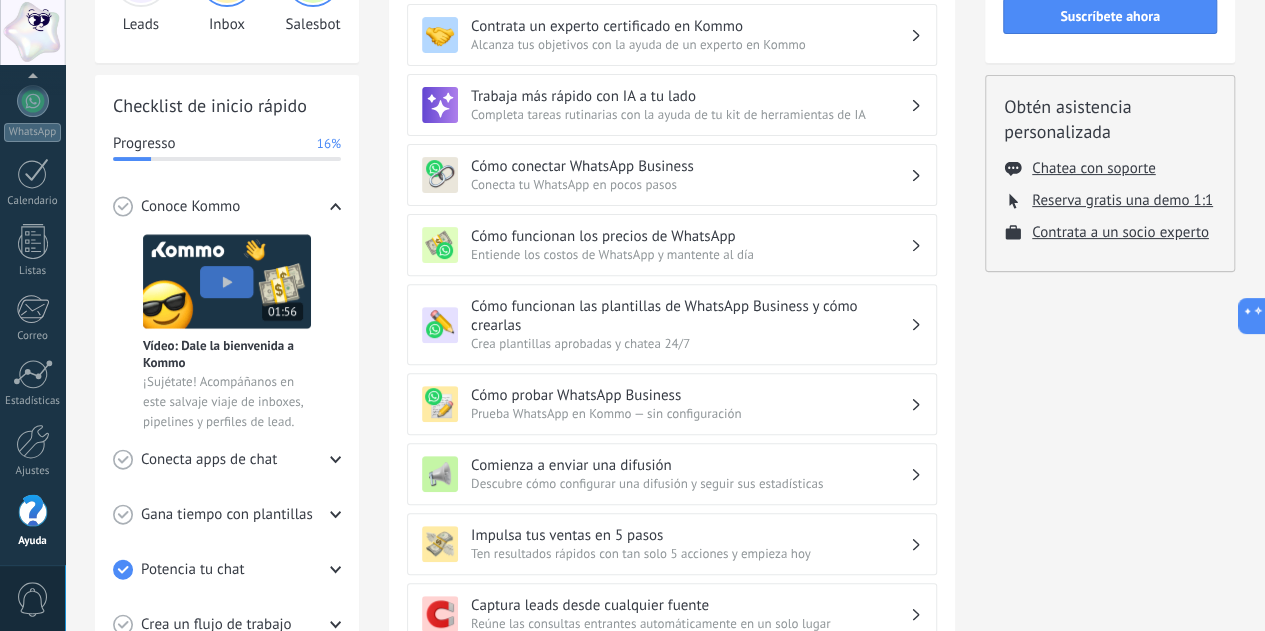 click on "Trabaja más rápido con IA a tu lado" at bounding box center (690, 96) 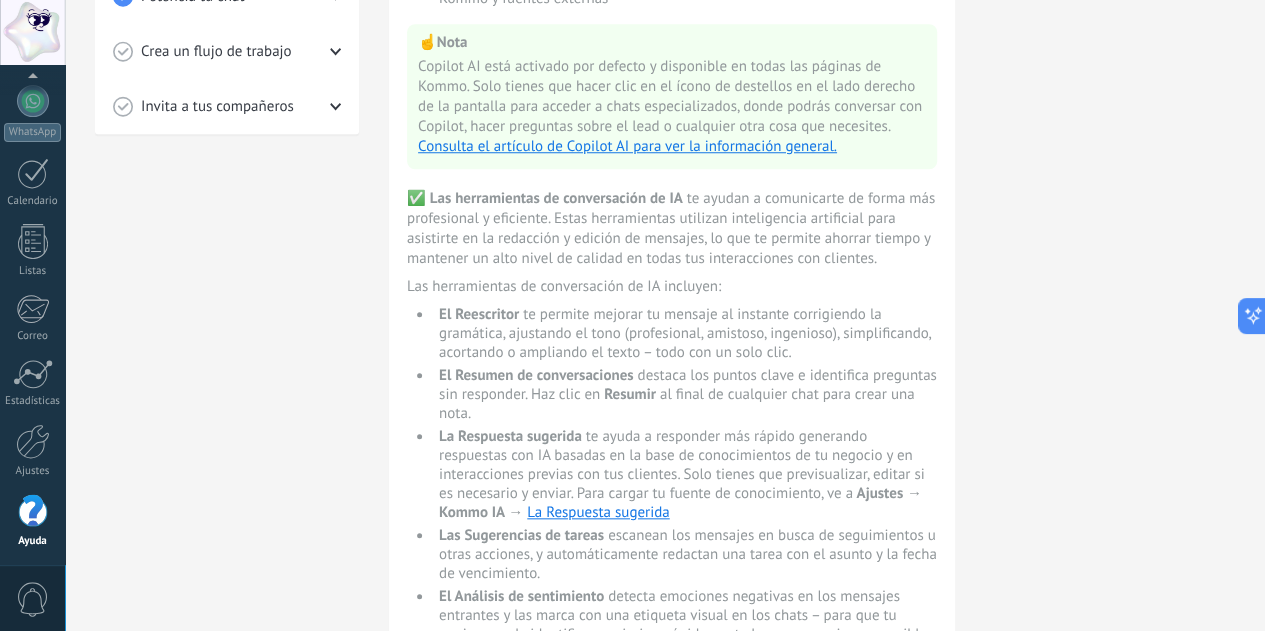 scroll, scrollTop: 780, scrollLeft: 0, axis: vertical 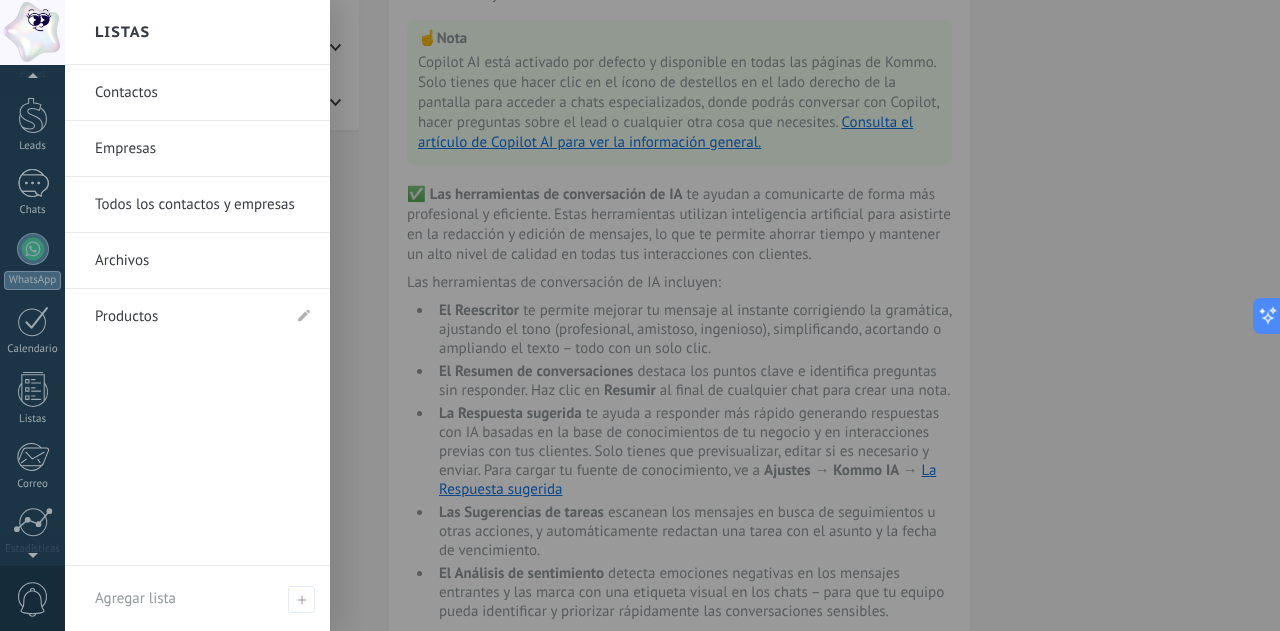 click on "Contactos" at bounding box center (202, 93) 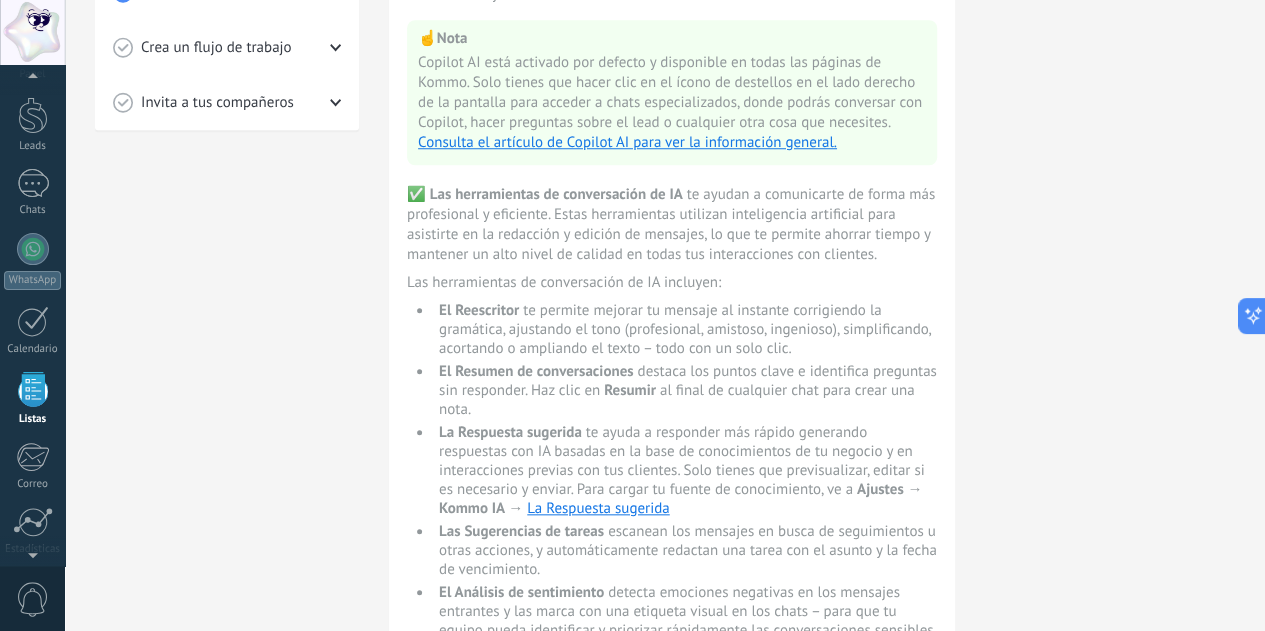 scroll, scrollTop: 123, scrollLeft: 0, axis: vertical 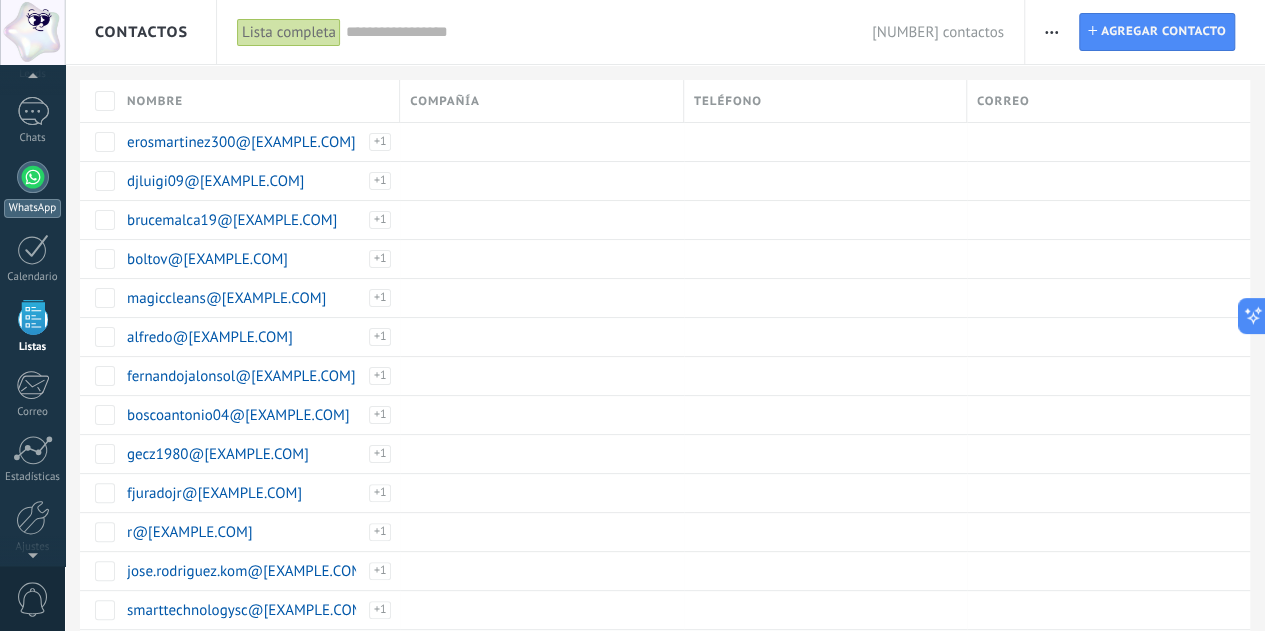 click at bounding box center (33, 177) 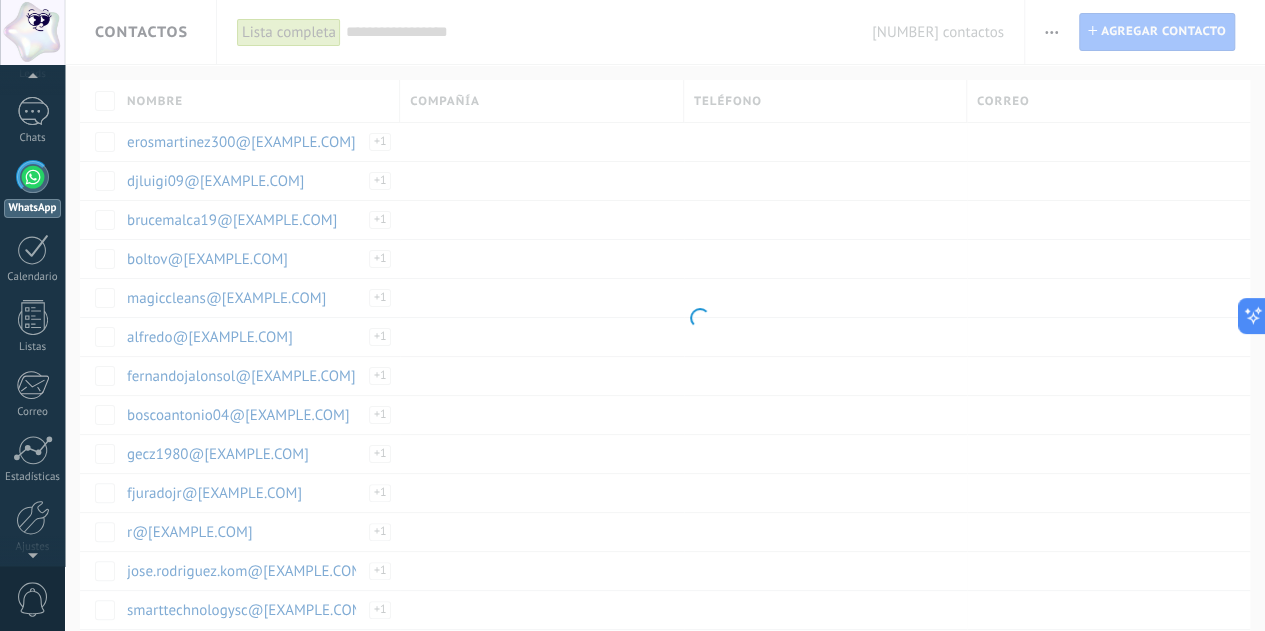 scroll, scrollTop: 0, scrollLeft: 0, axis: both 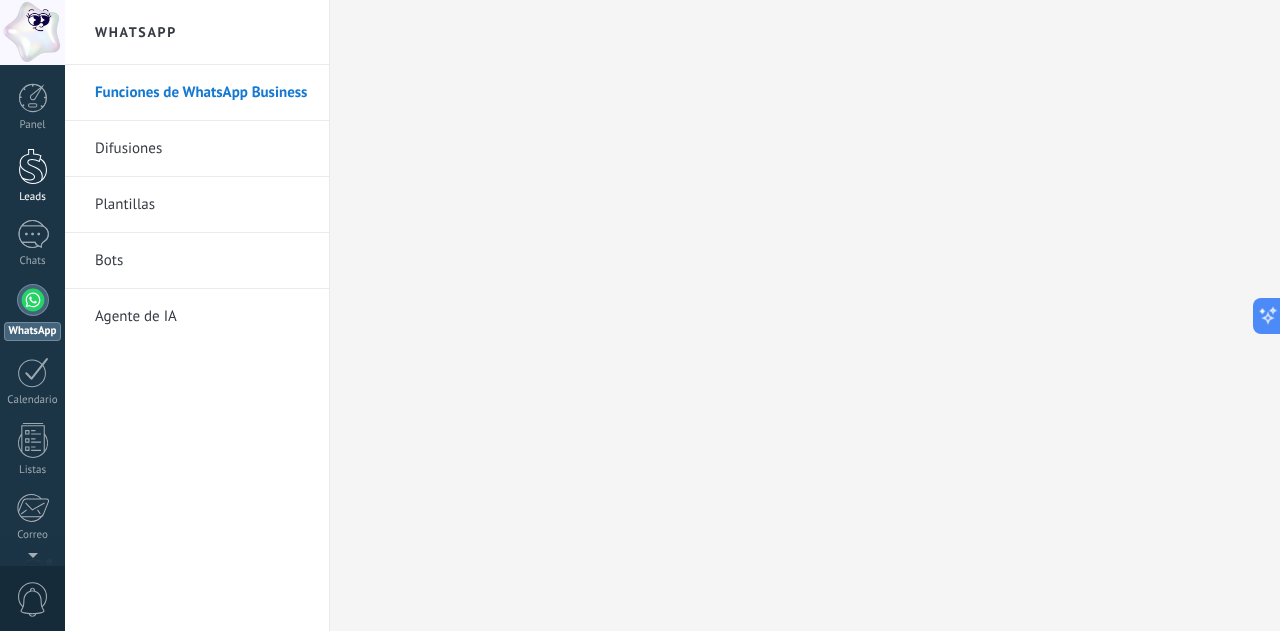 click at bounding box center (33, 166) 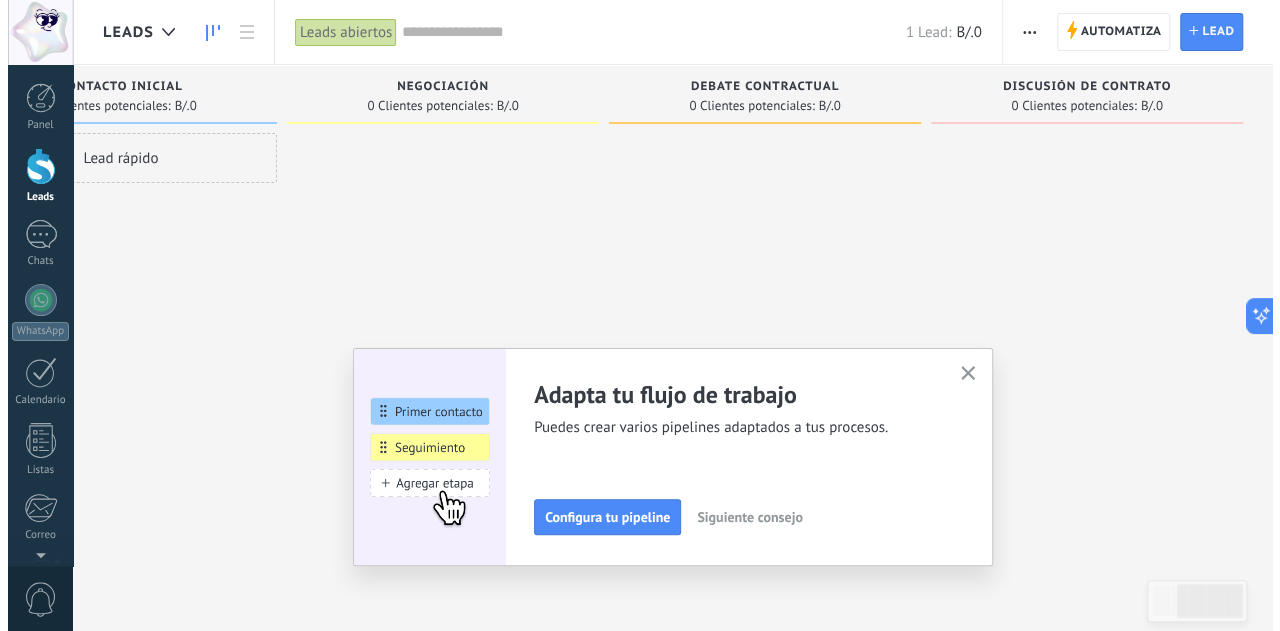scroll, scrollTop: 0, scrollLeft: 0, axis: both 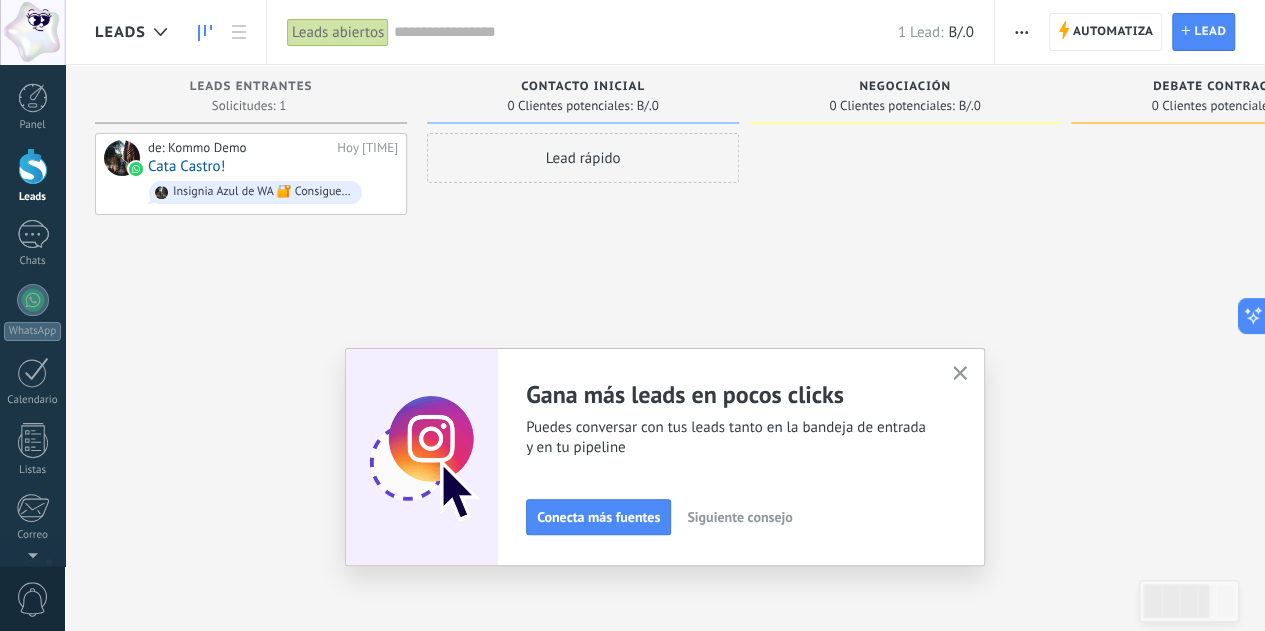 click 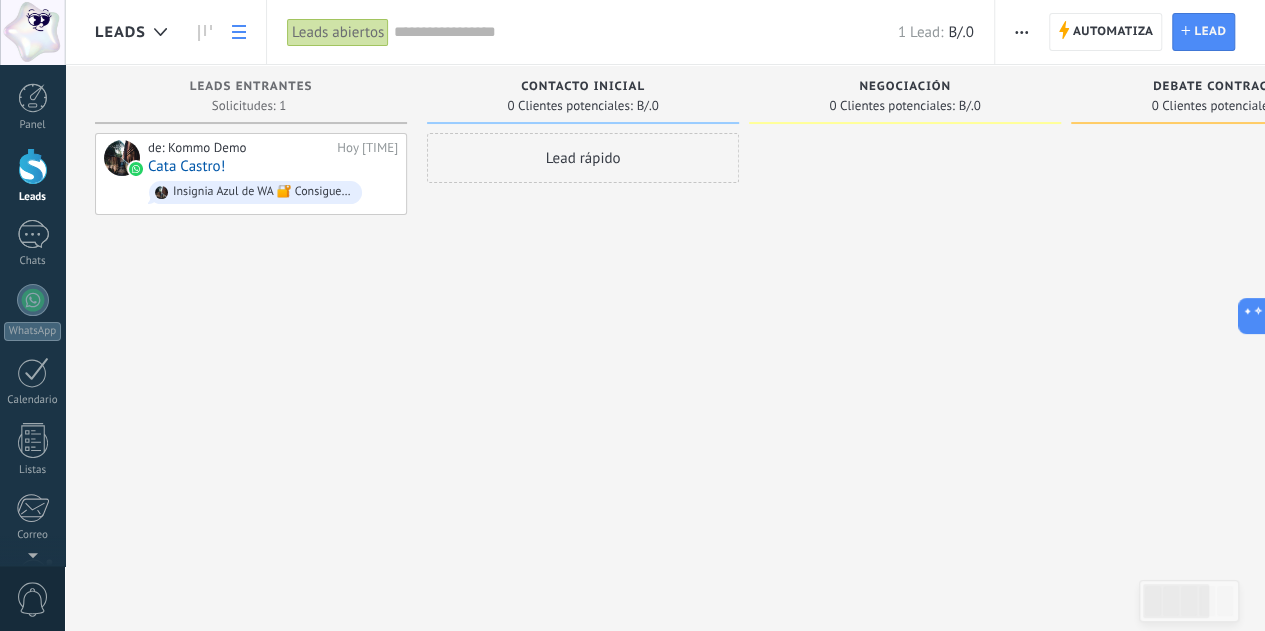 click 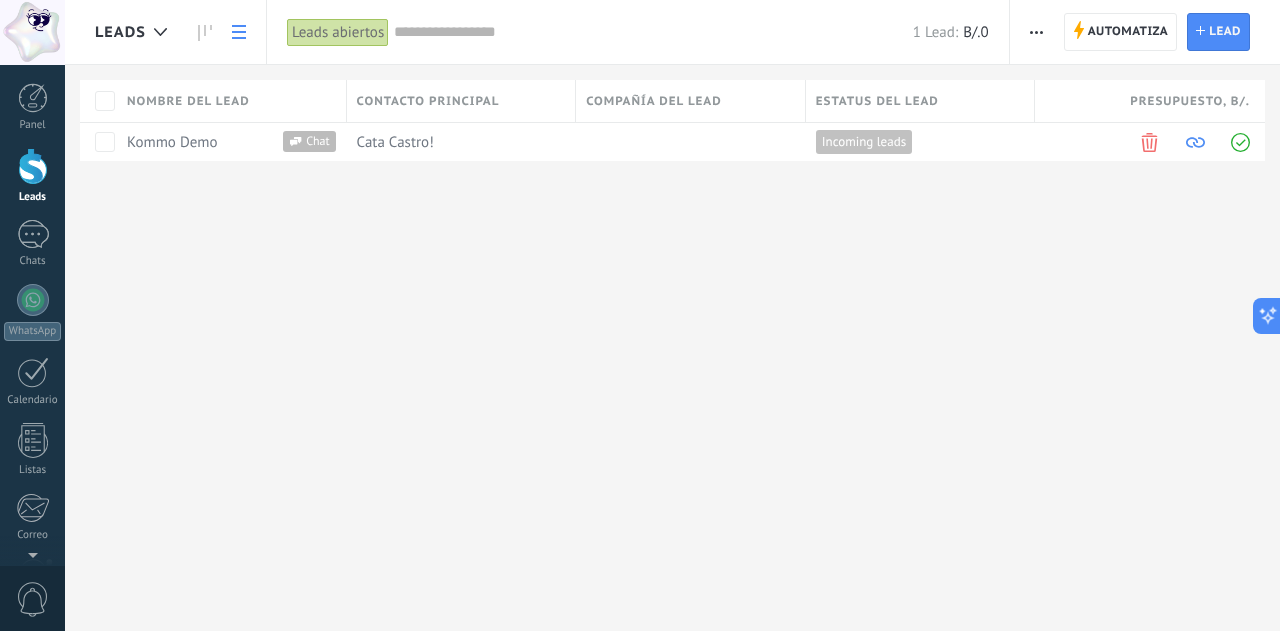 click 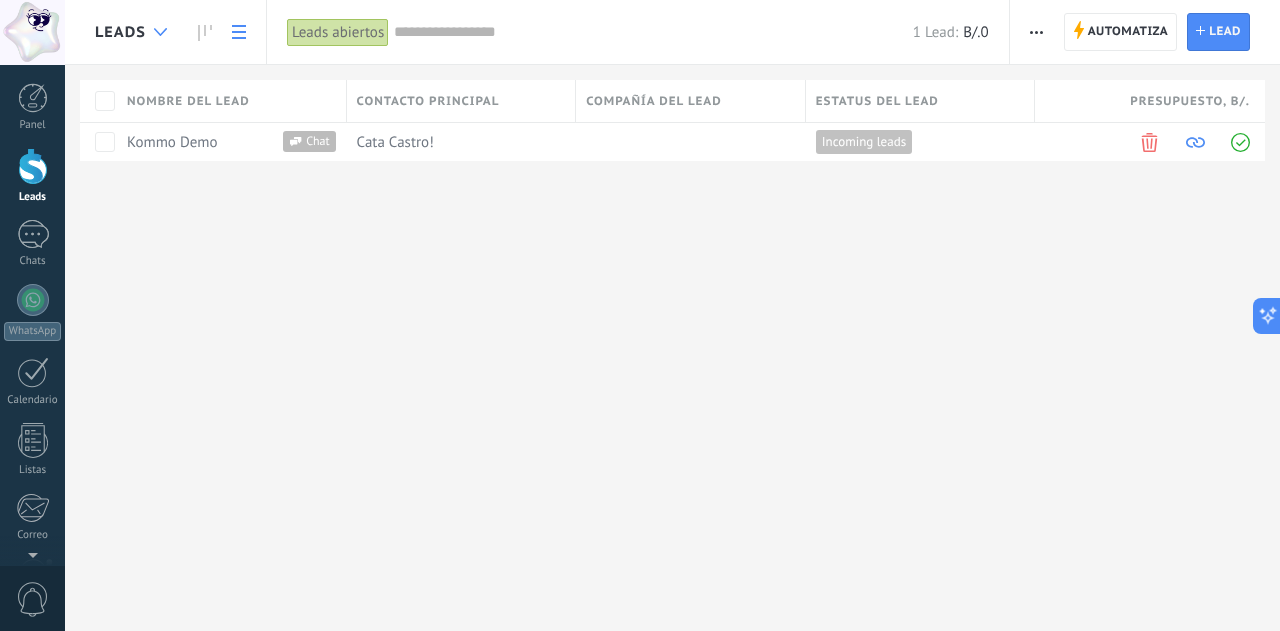click 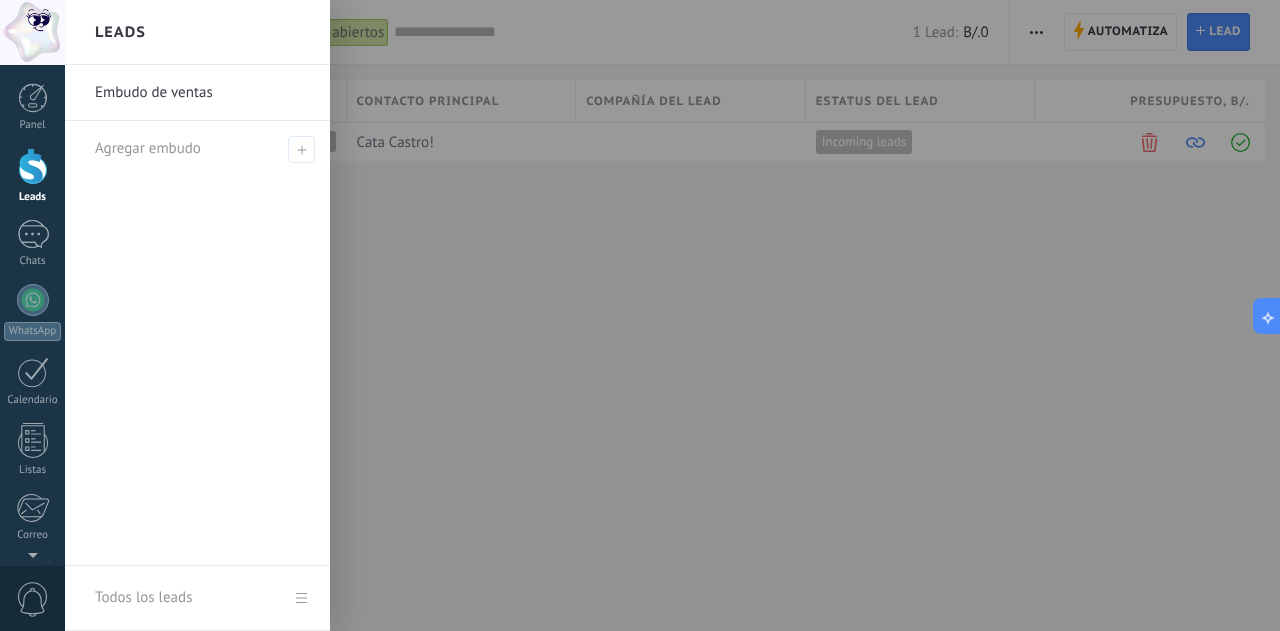 click on "Leads" at bounding box center [197, 32] 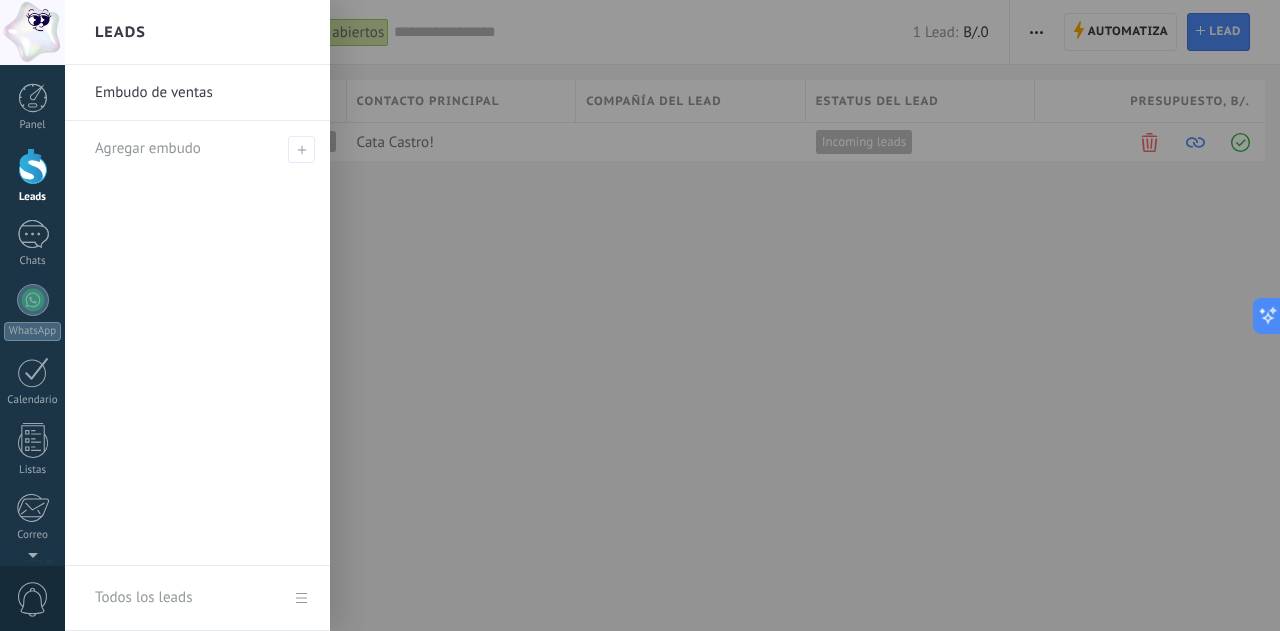 click at bounding box center (705, 315) 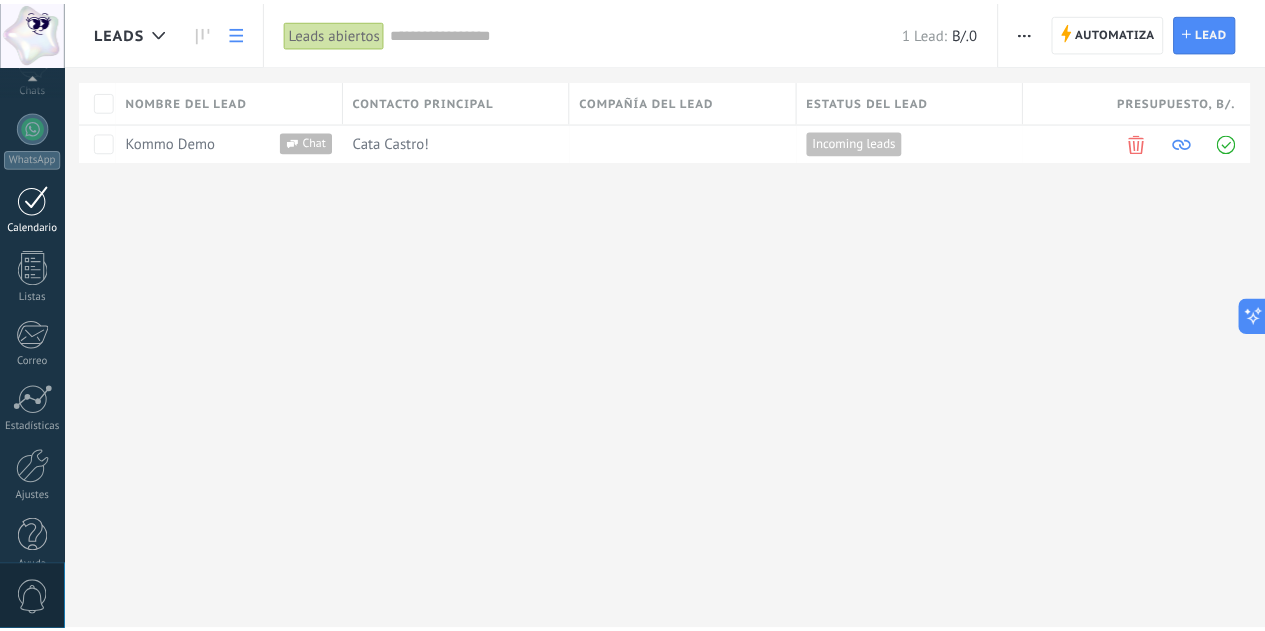 scroll, scrollTop: 199, scrollLeft: 0, axis: vertical 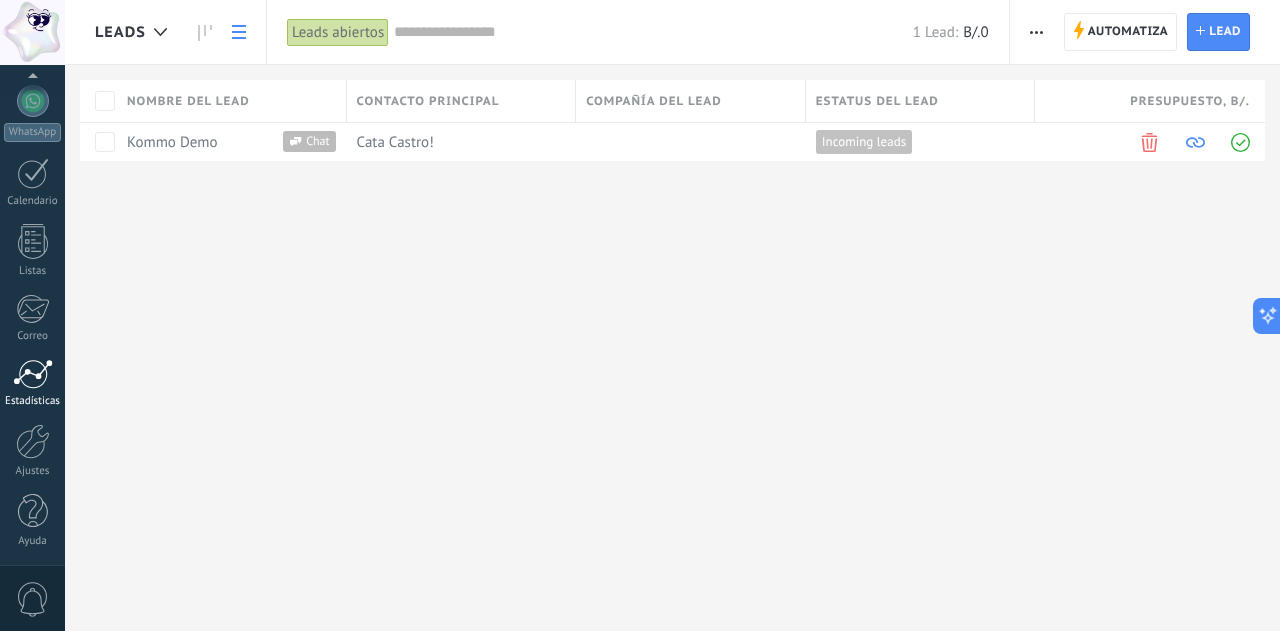 click at bounding box center (33, 374) 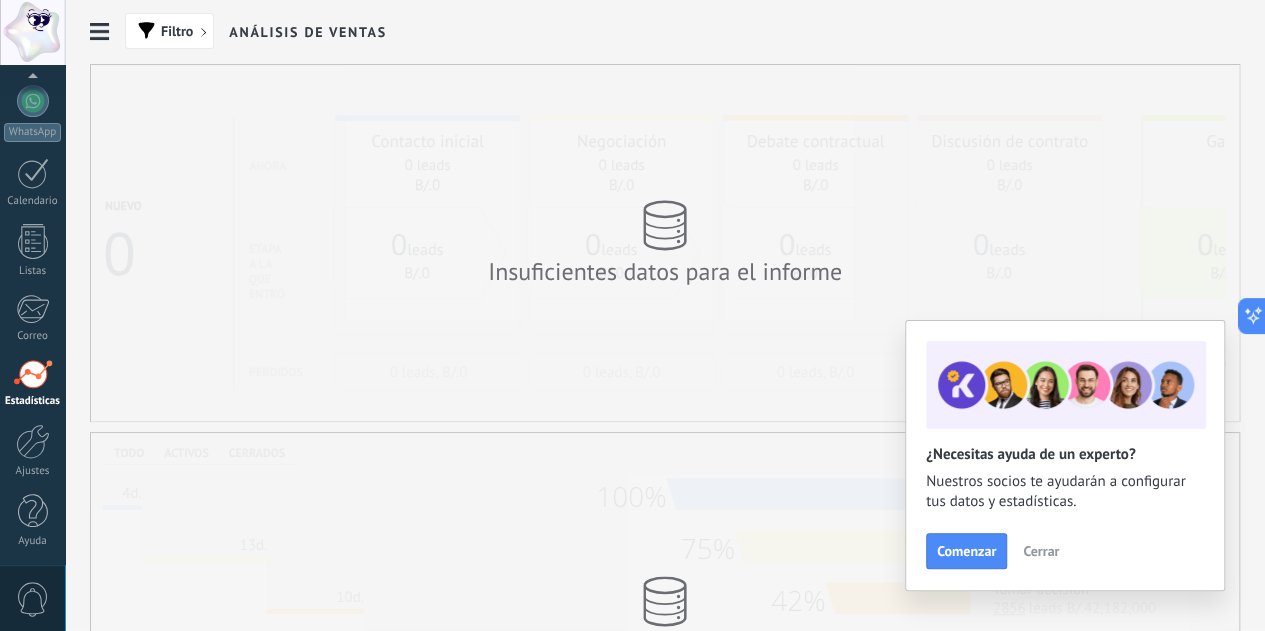 click on "Reporte de llamadas" at bounding box center [-116, 317] 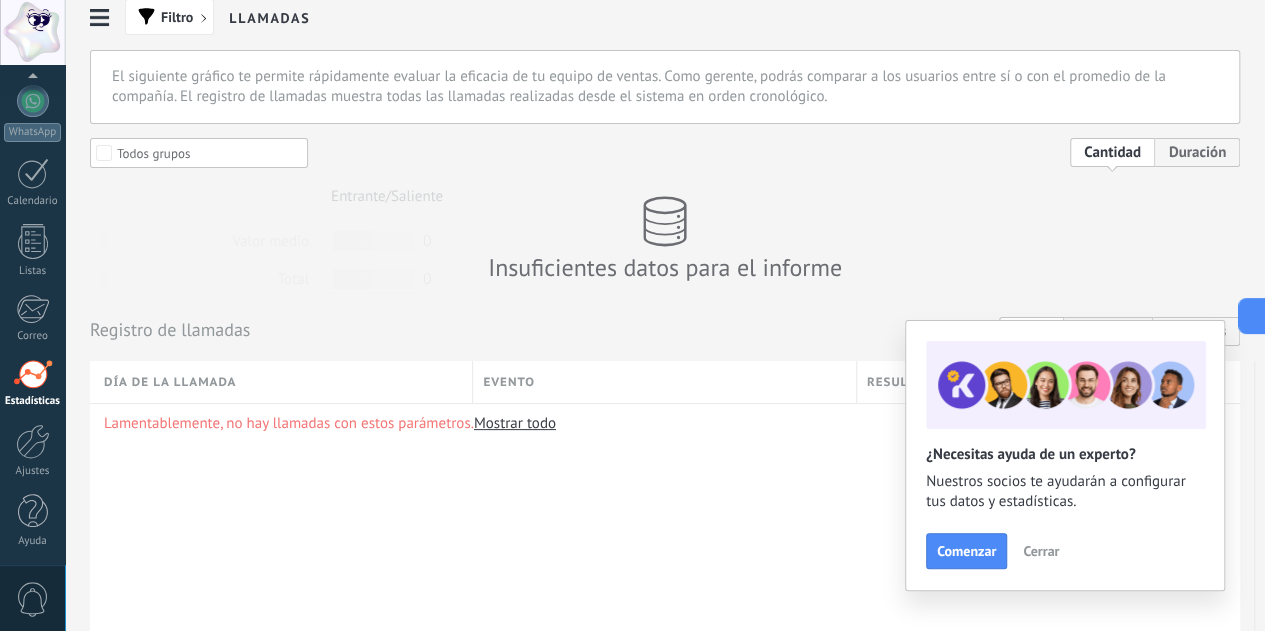 scroll, scrollTop: 63, scrollLeft: 0, axis: vertical 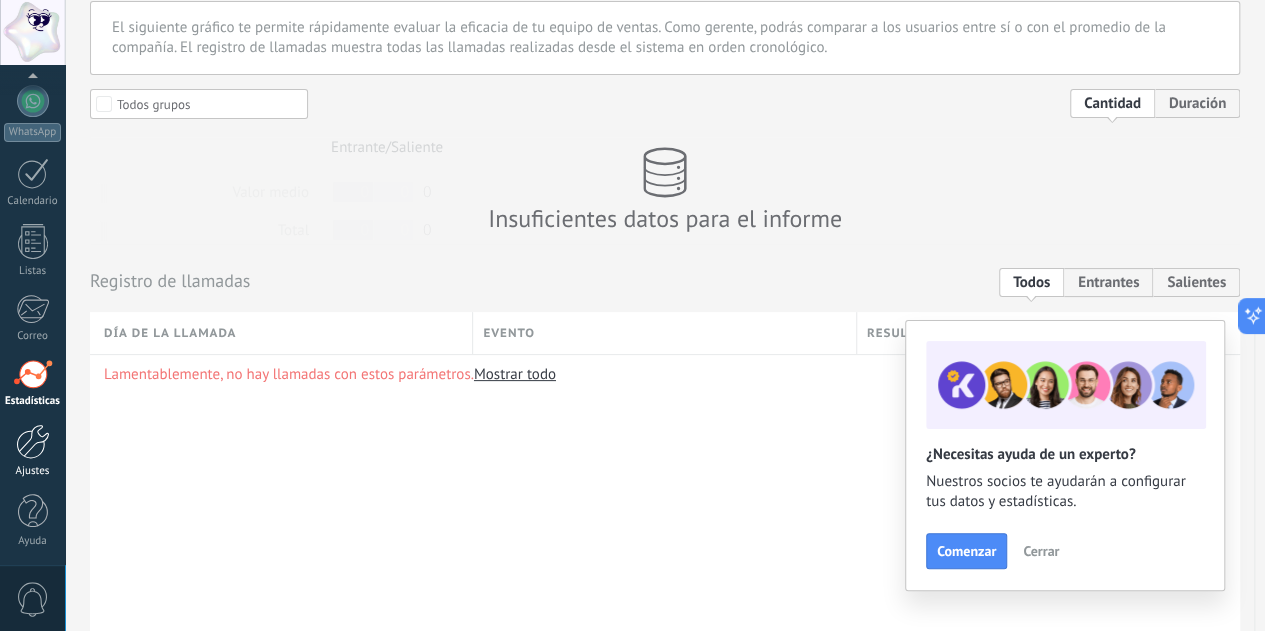 click at bounding box center (33, 441) 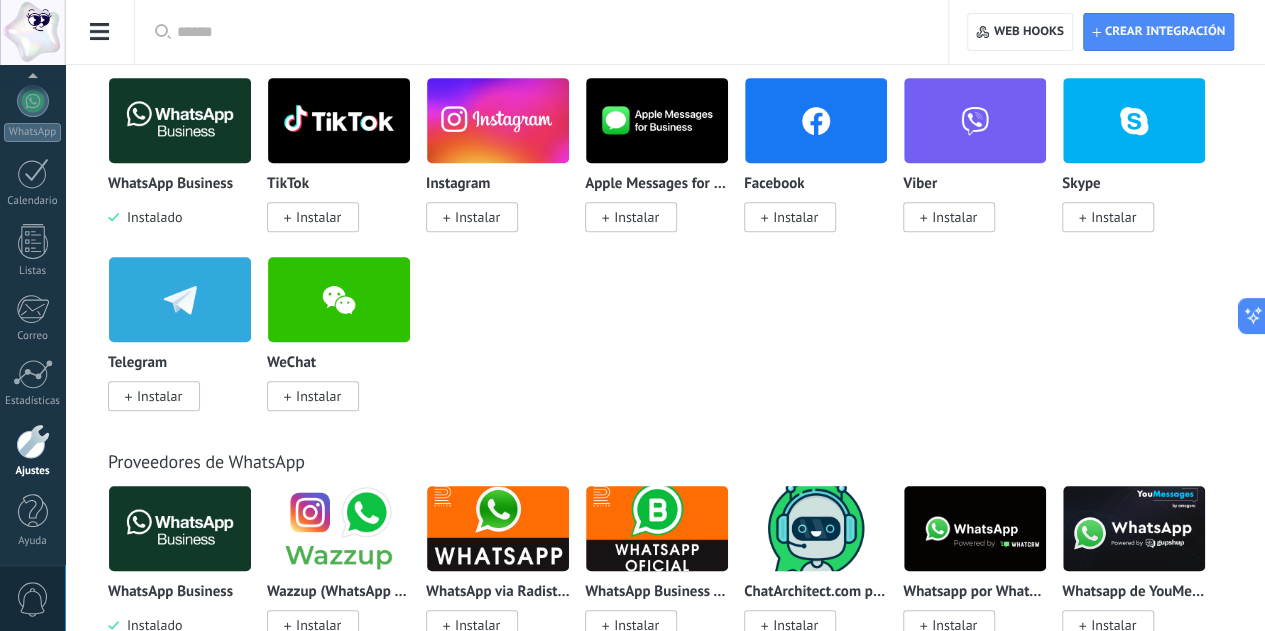 scroll, scrollTop: 436, scrollLeft: 0, axis: vertical 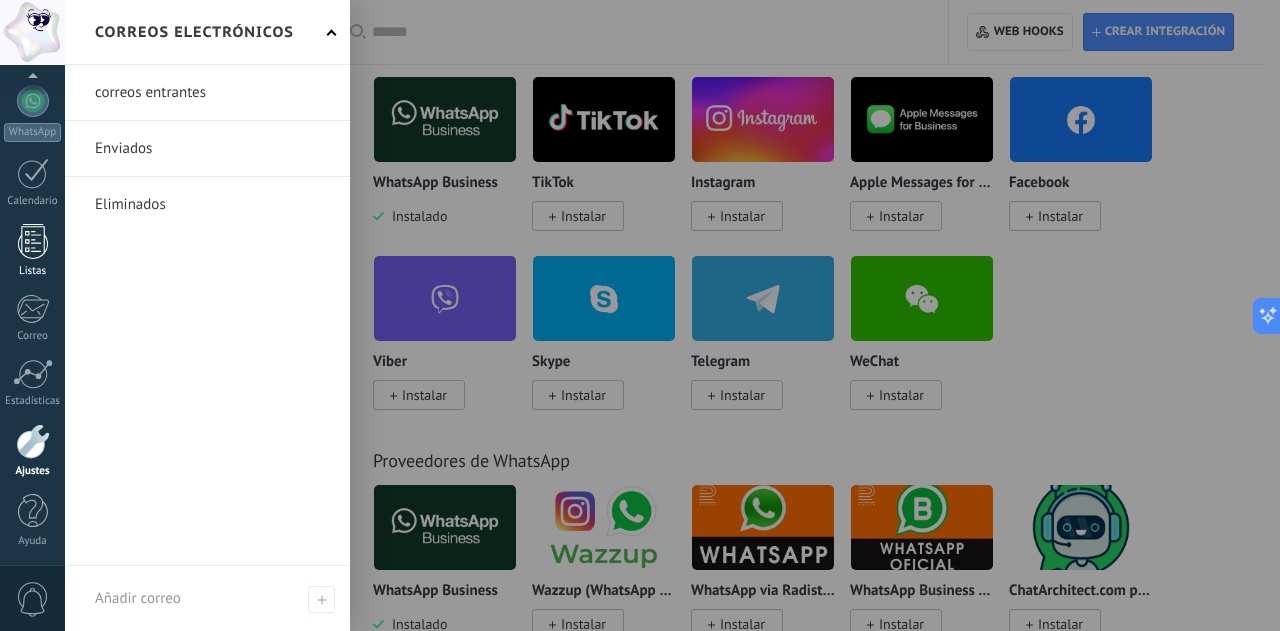 click at bounding box center (33, 241) 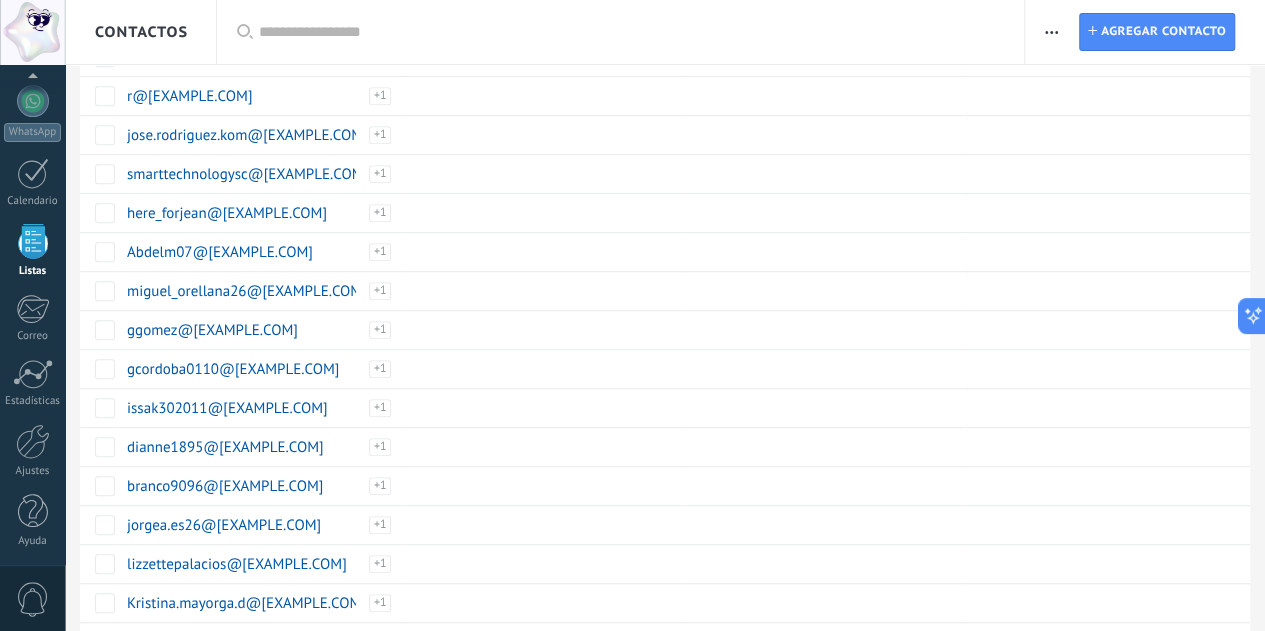 scroll, scrollTop: 0, scrollLeft: 0, axis: both 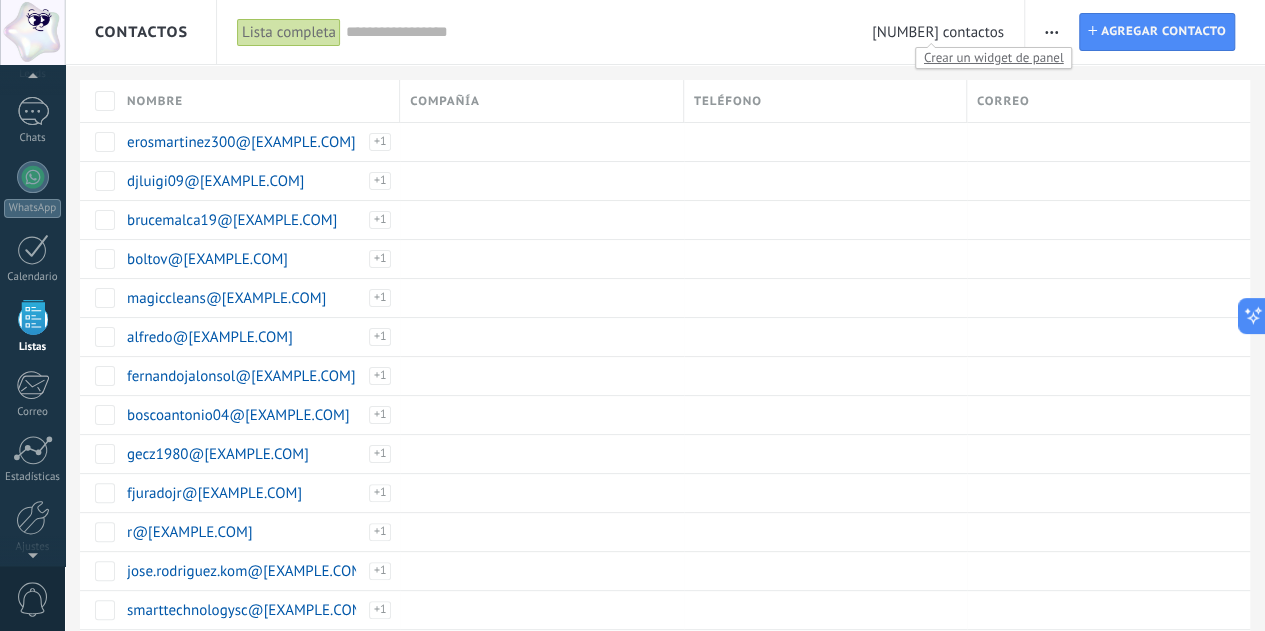 click on "Crear un widget de panel" at bounding box center (994, 57) 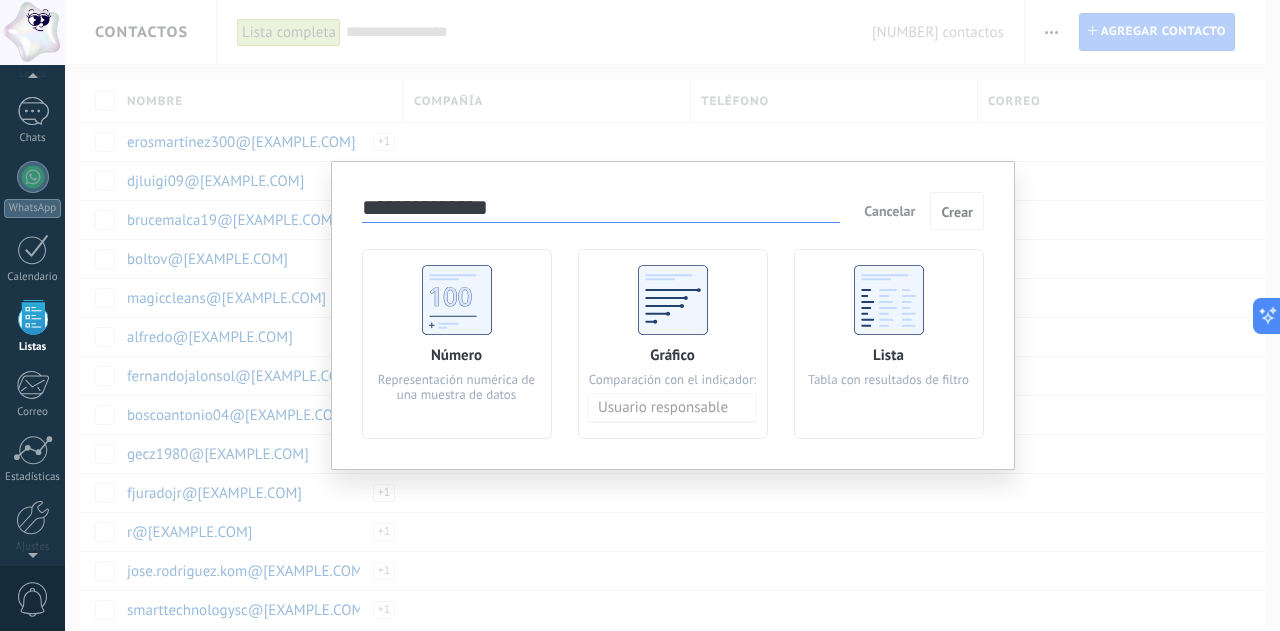 click on "**********" at bounding box center [672, 315] 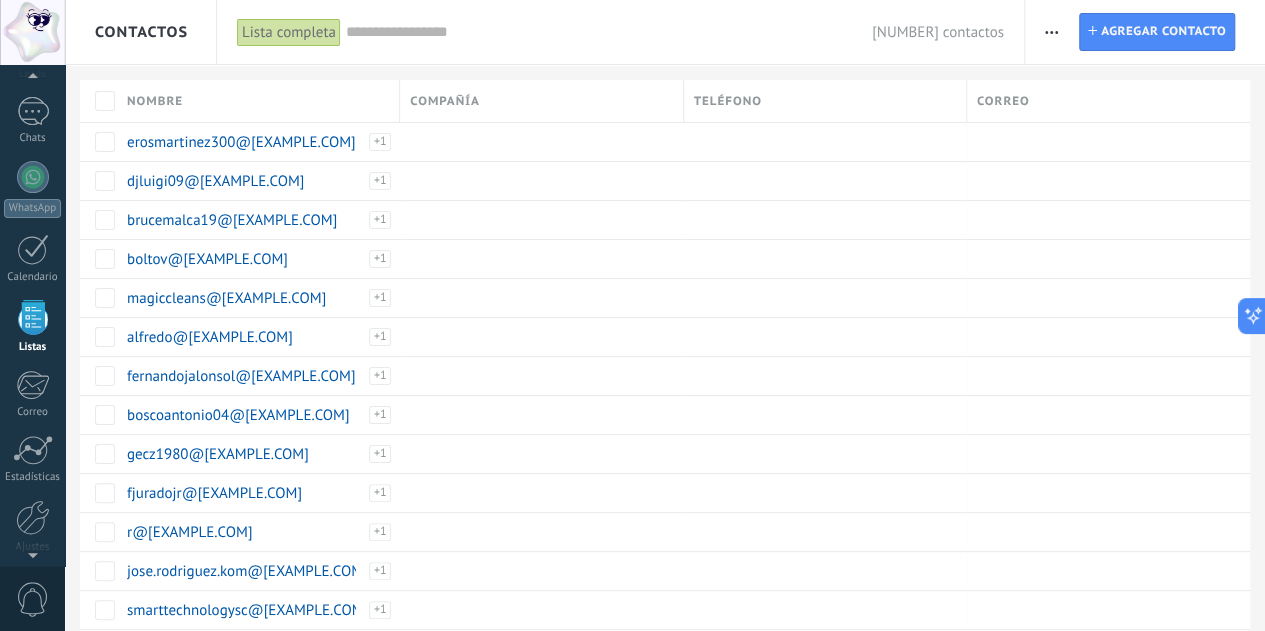 click at bounding box center (609, 32) 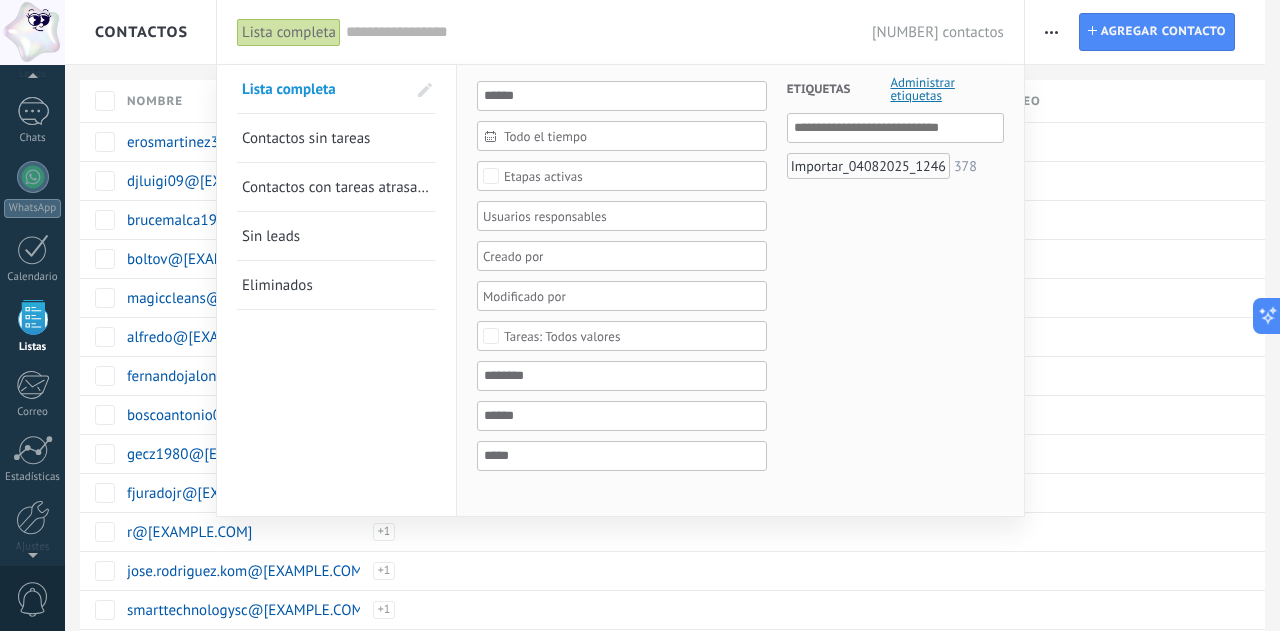 click at bounding box center (640, 315) 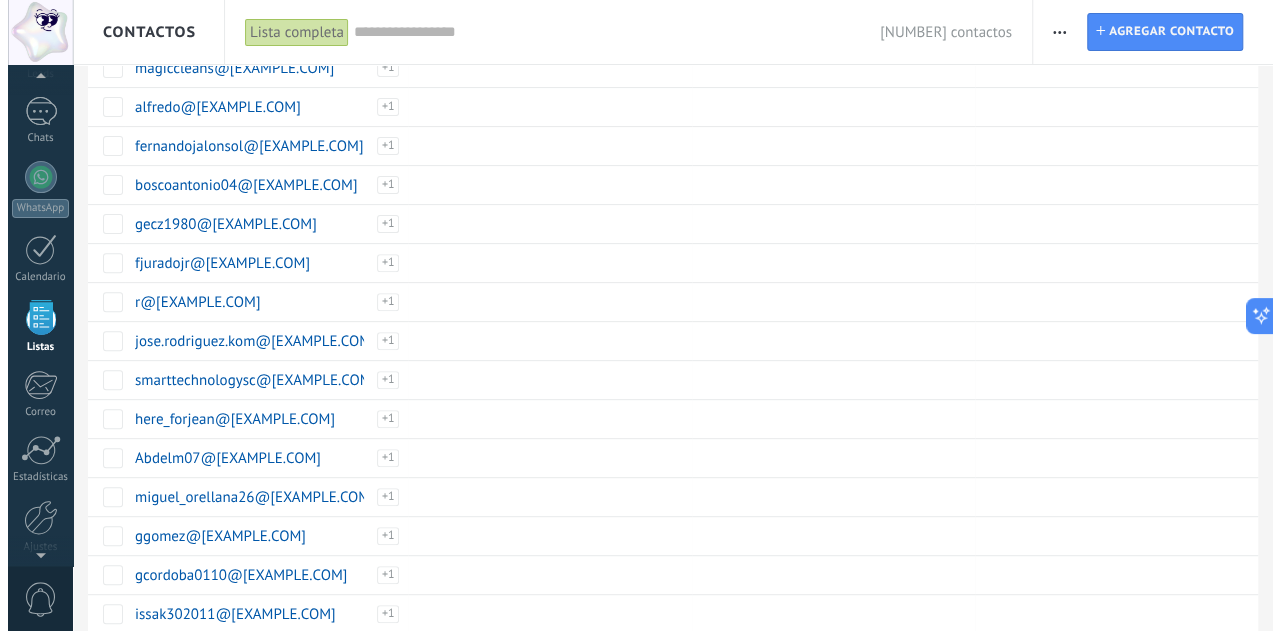 scroll, scrollTop: 0, scrollLeft: 0, axis: both 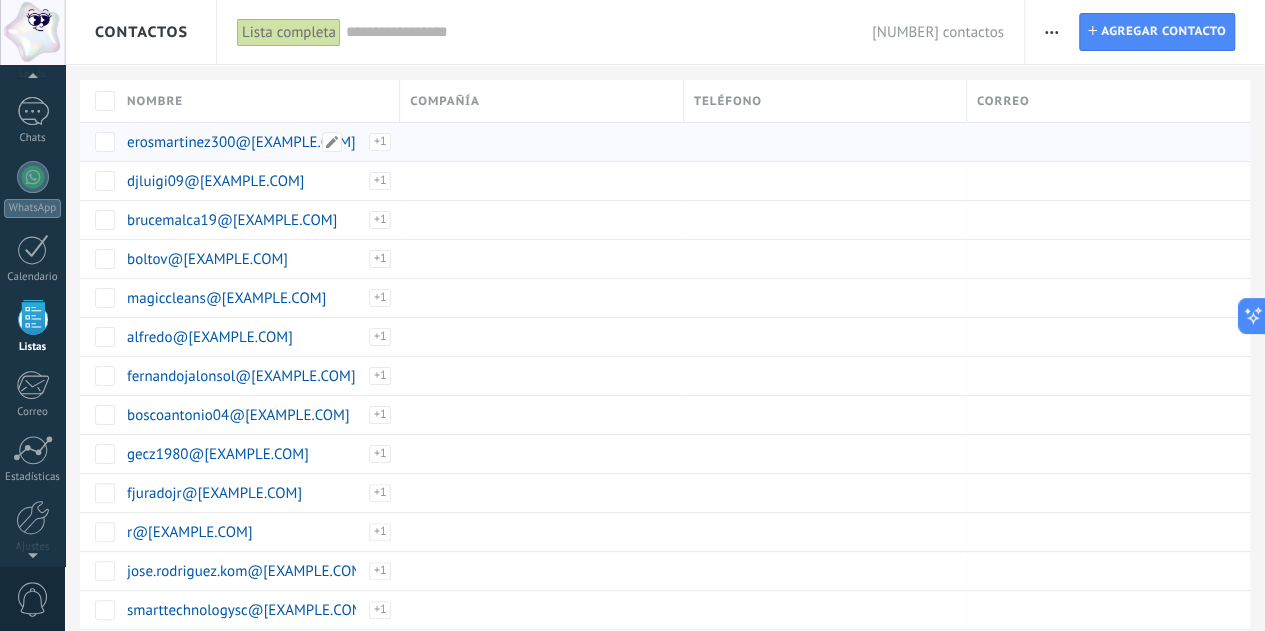 click on "erosmartinez300@[EXAMPLE.COM]" at bounding box center [241, 142] 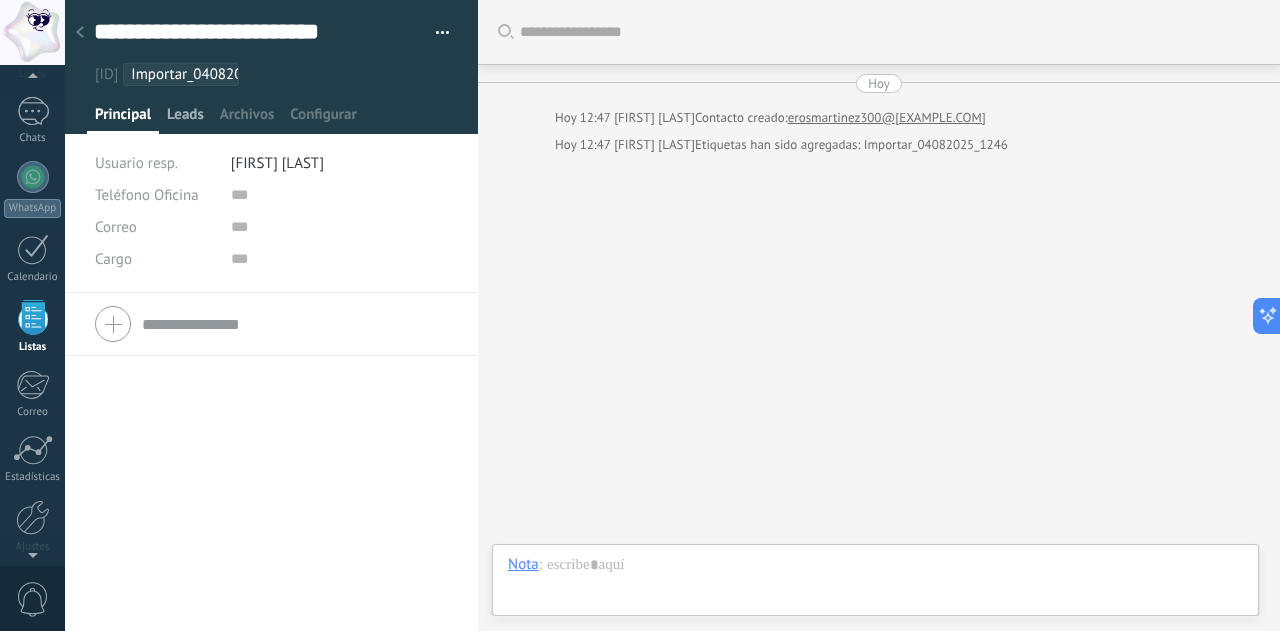 click on "Leads" at bounding box center [185, 119] 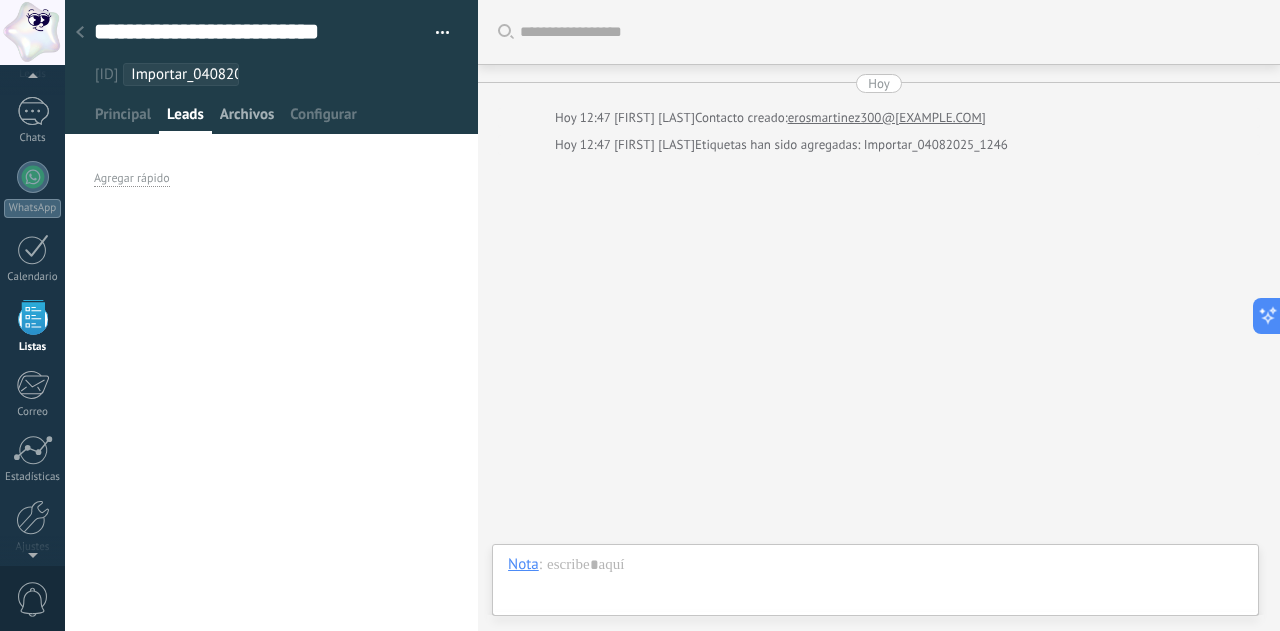 click on "Archivos" at bounding box center (247, 119) 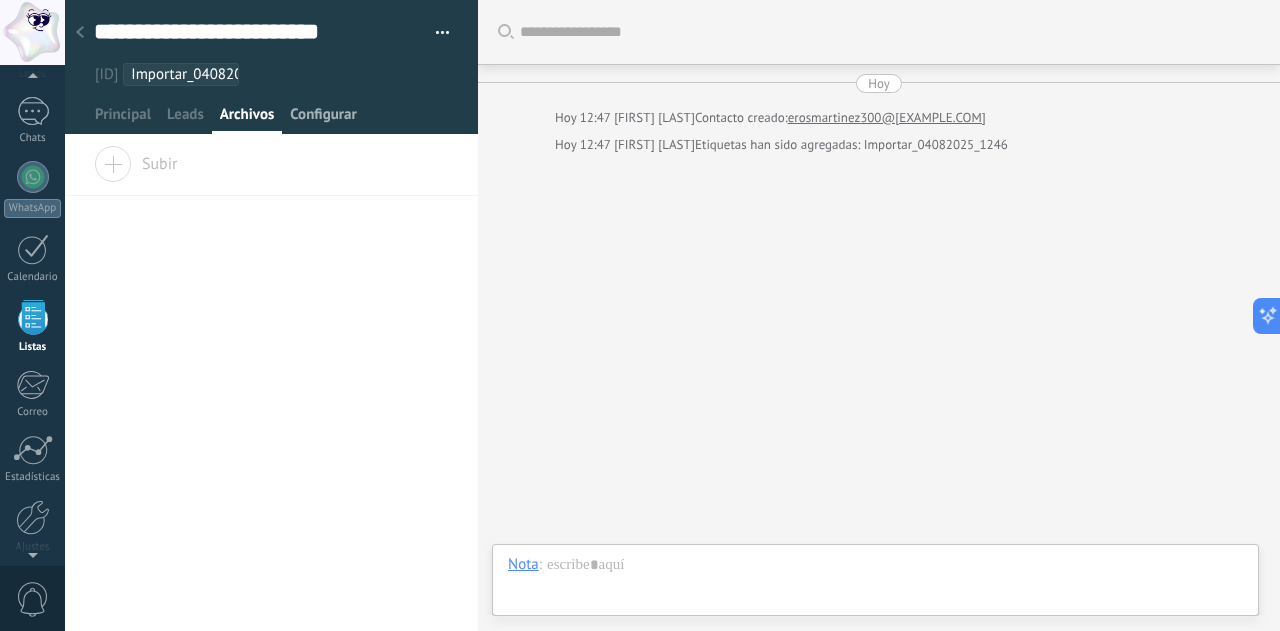 click on "Configurar" at bounding box center [323, 119] 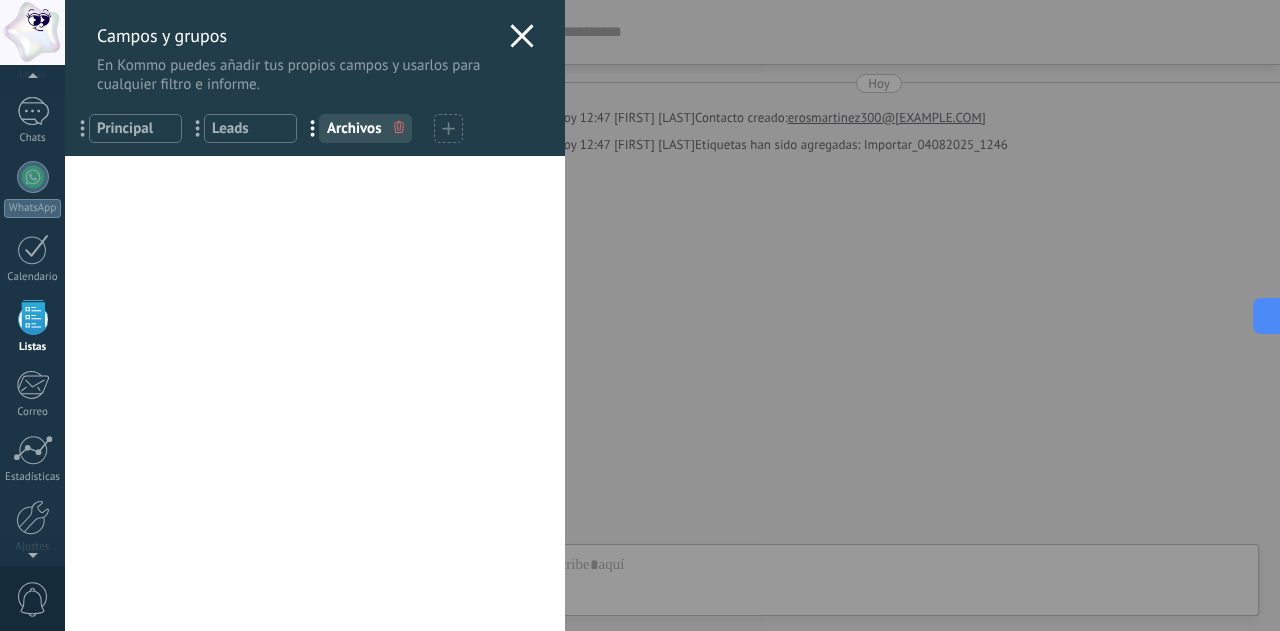 click 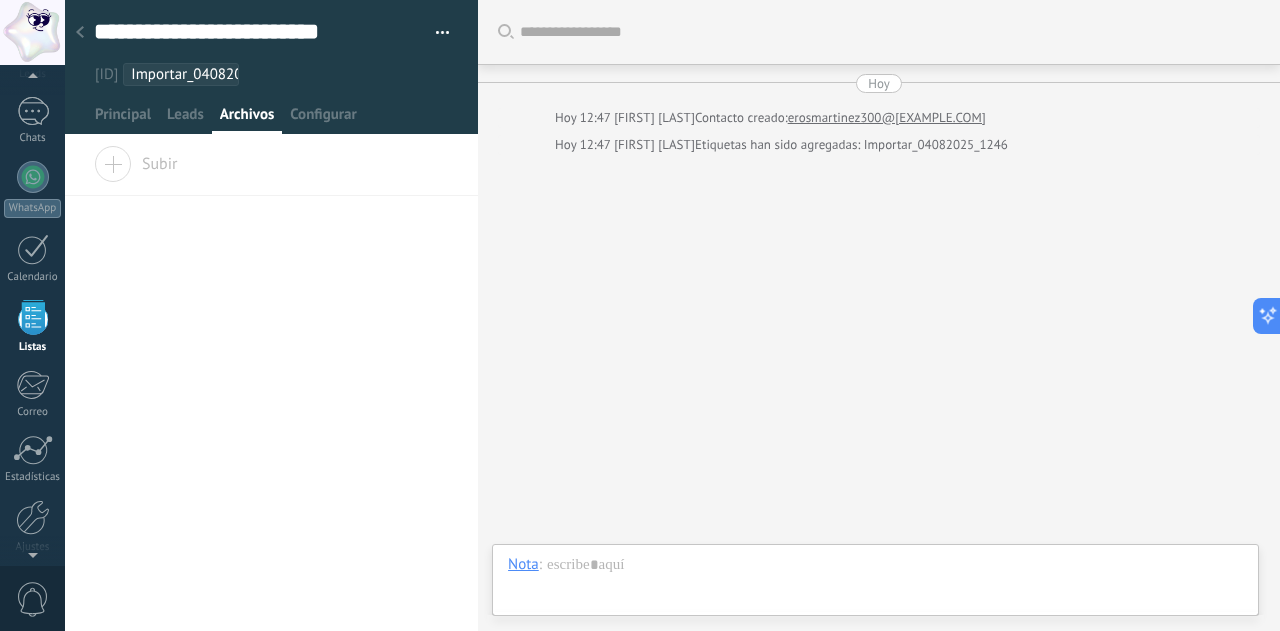 click 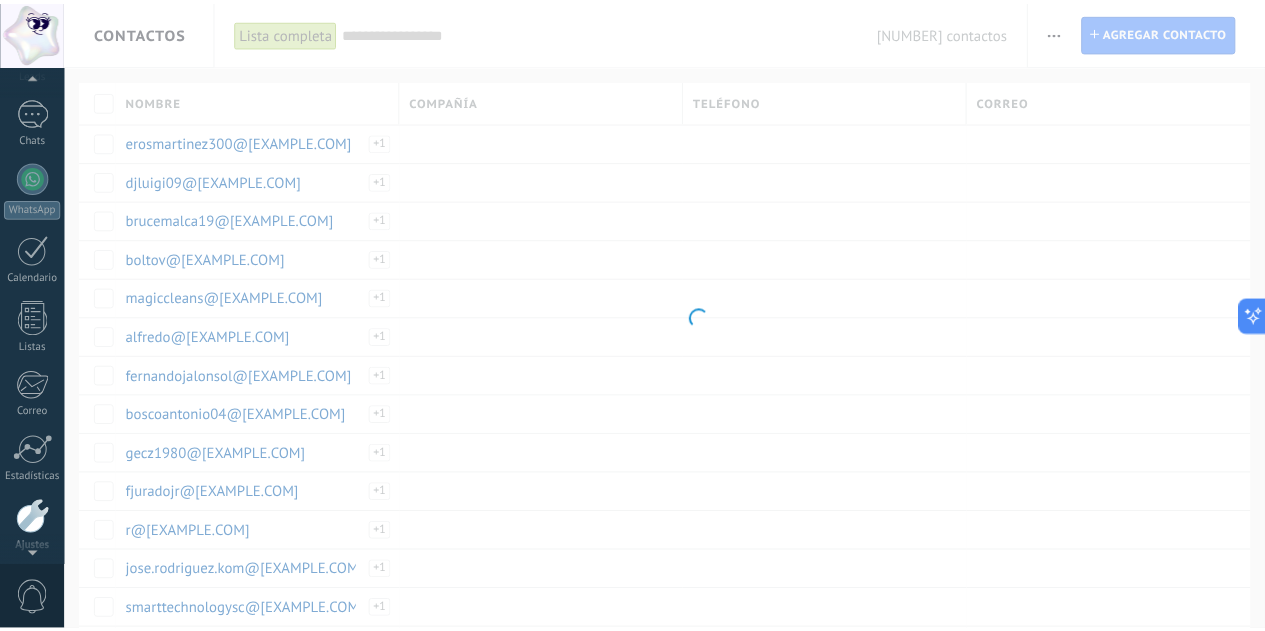 scroll, scrollTop: 436, scrollLeft: 0, axis: vertical 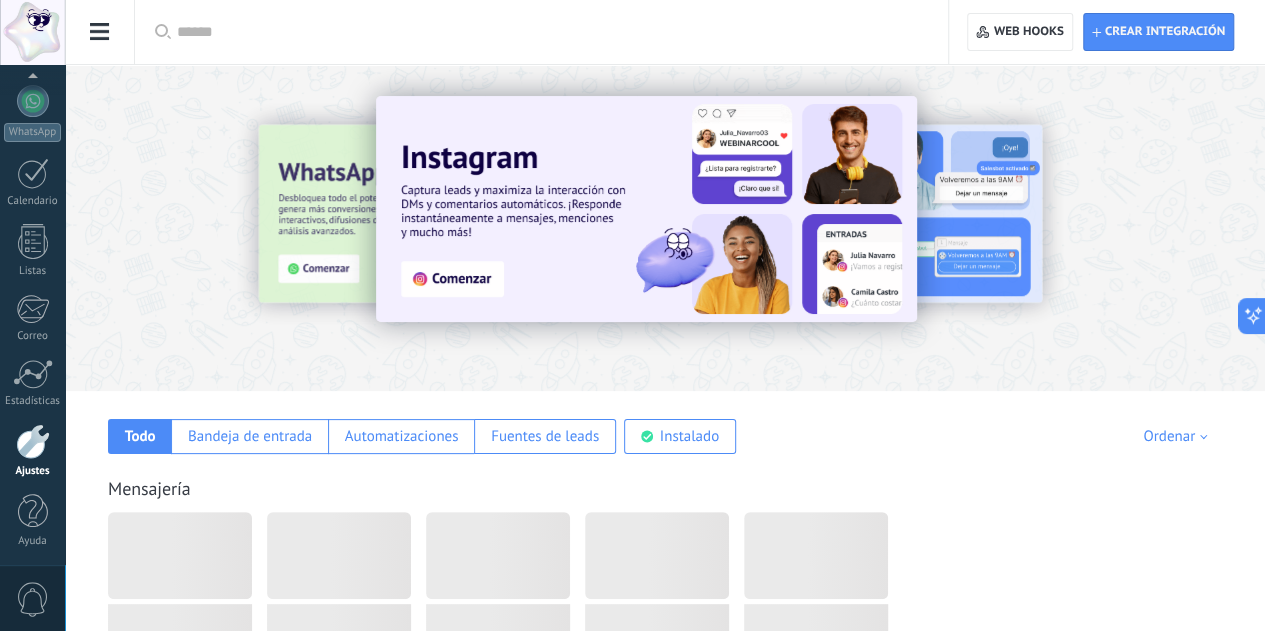 click at bounding box center [32, 32] 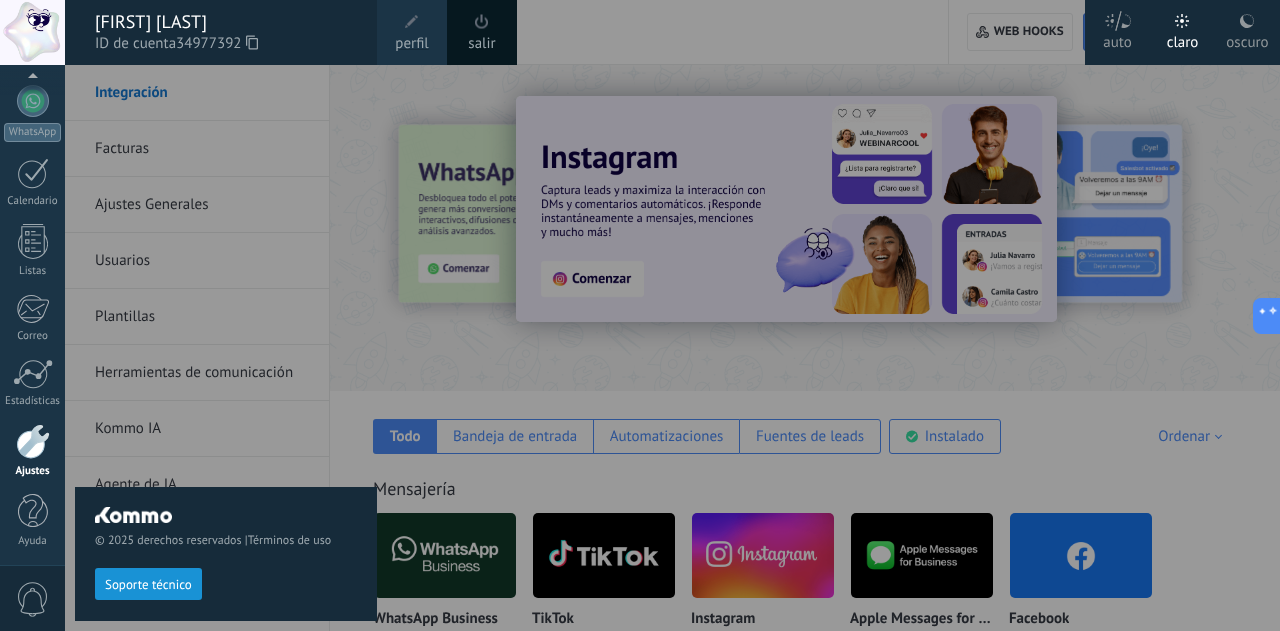 click at bounding box center [32, 32] 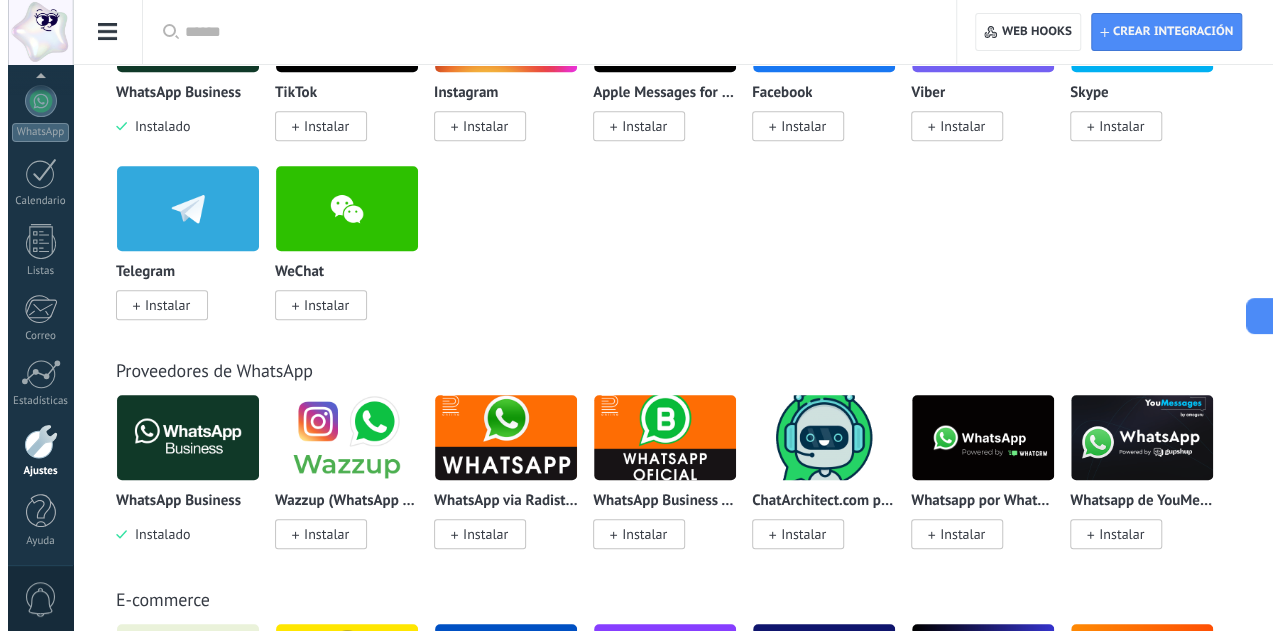 scroll, scrollTop: 525, scrollLeft: 0, axis: vertical 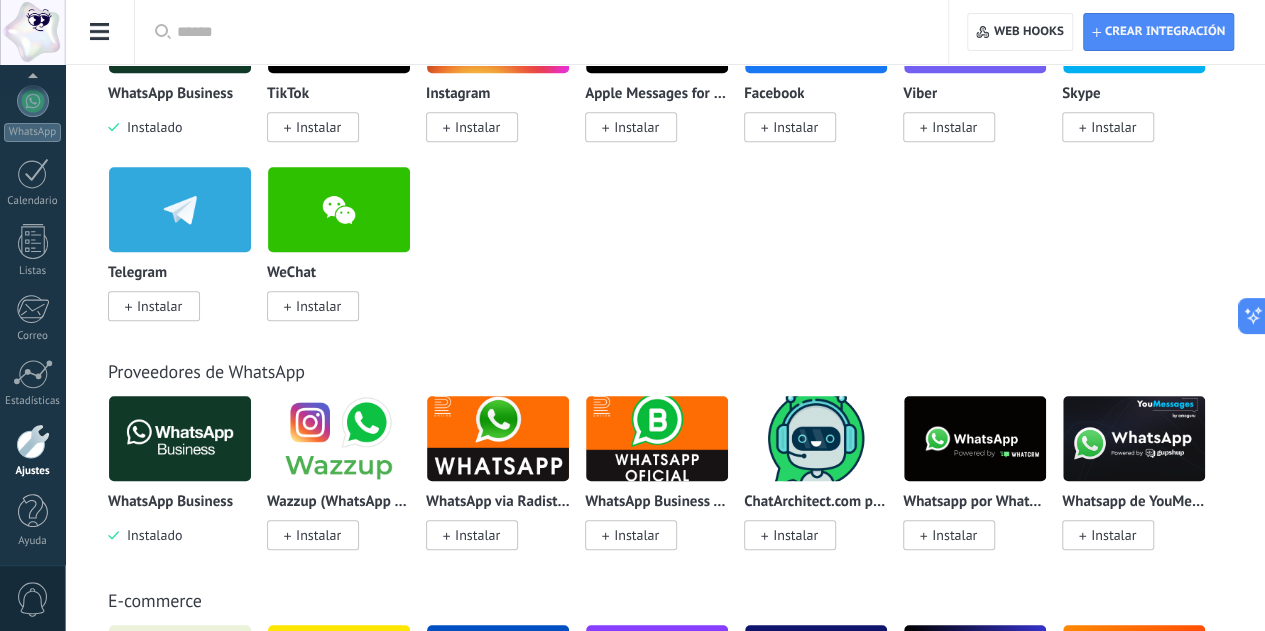 click at bounding box center (180, 438) 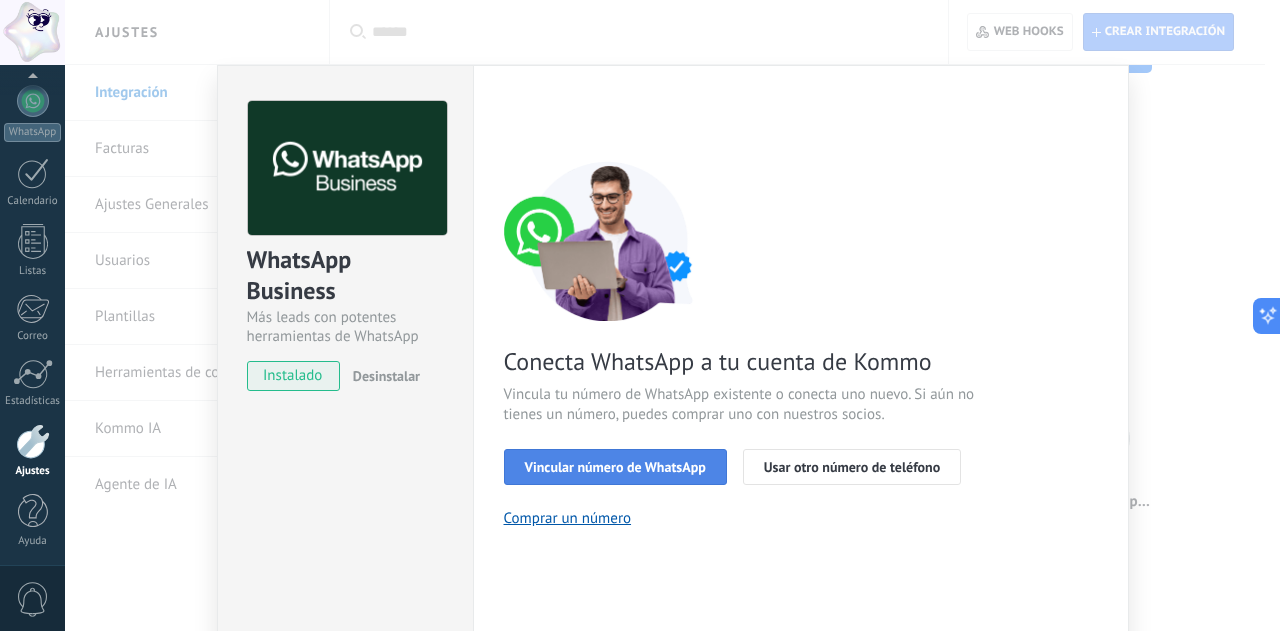 click on "Vincular número de WhatsApp" at bounding box center [615, 467] 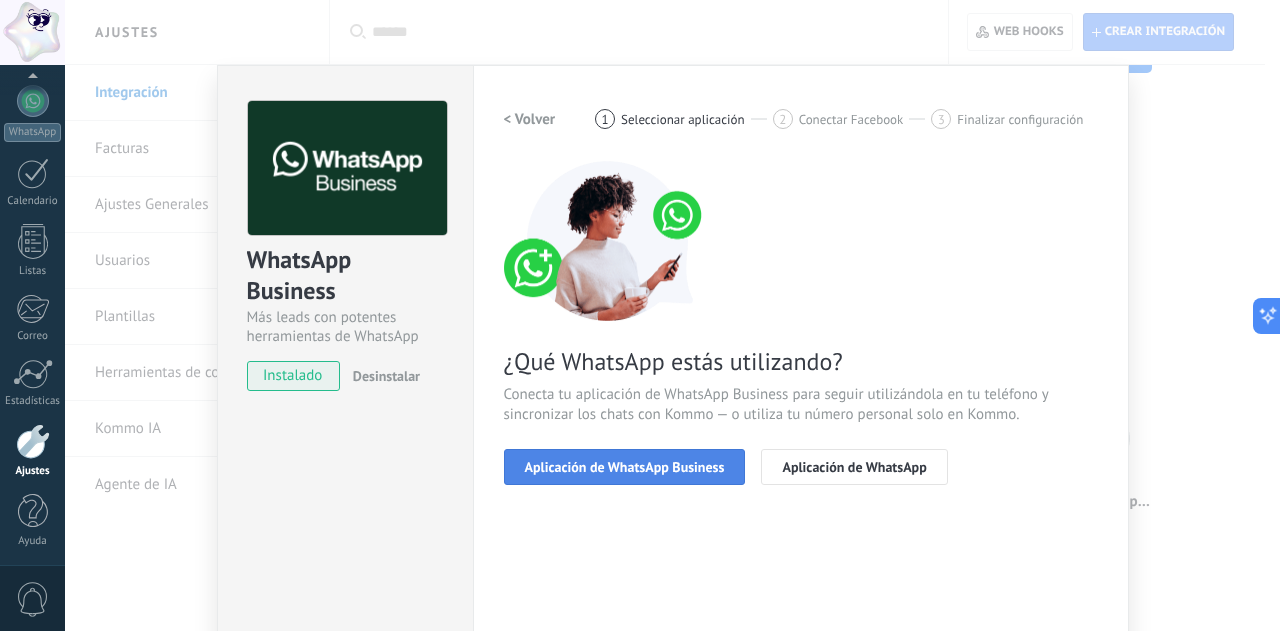 click on "Aplicación de WhatsApp Business" at bounding box center [625, 467] 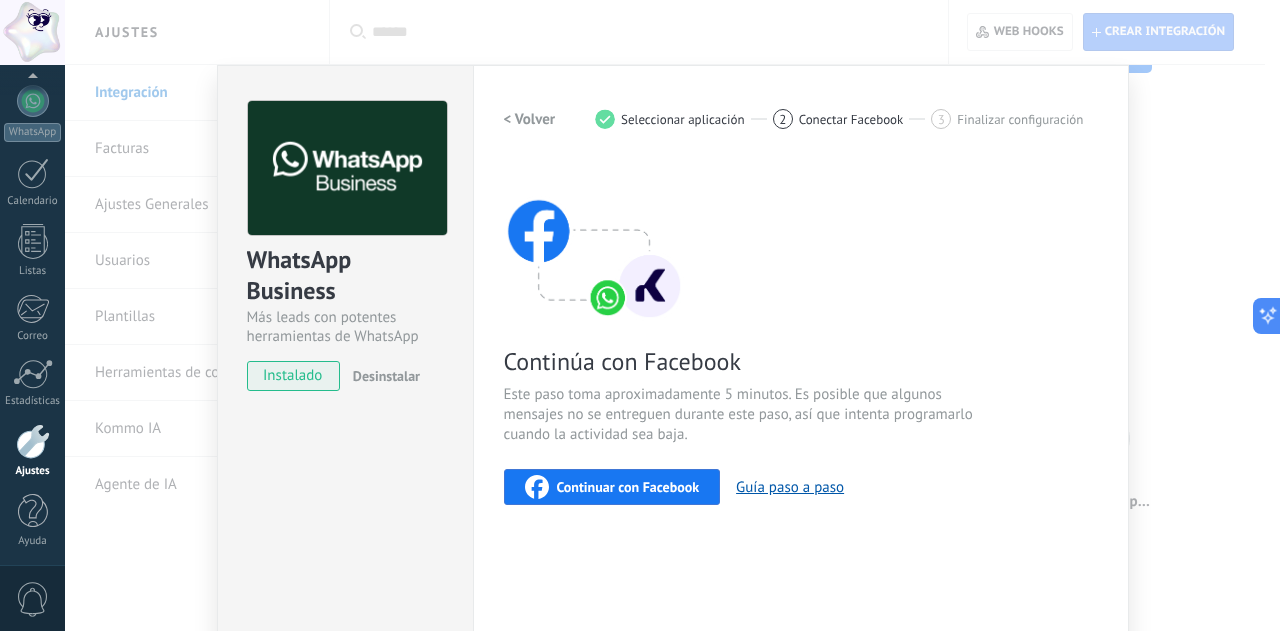 click on "Continuar con Facebook" at bounding box center (628, 487) 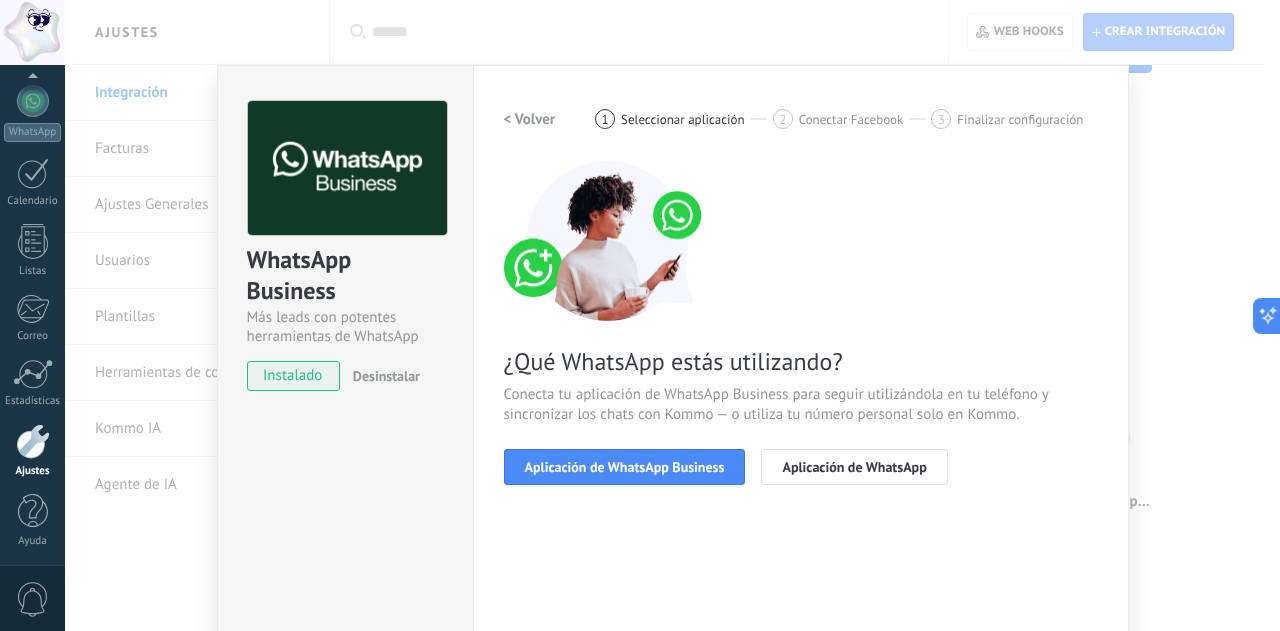 click on "< Volver" at bounding box center [530, 119] 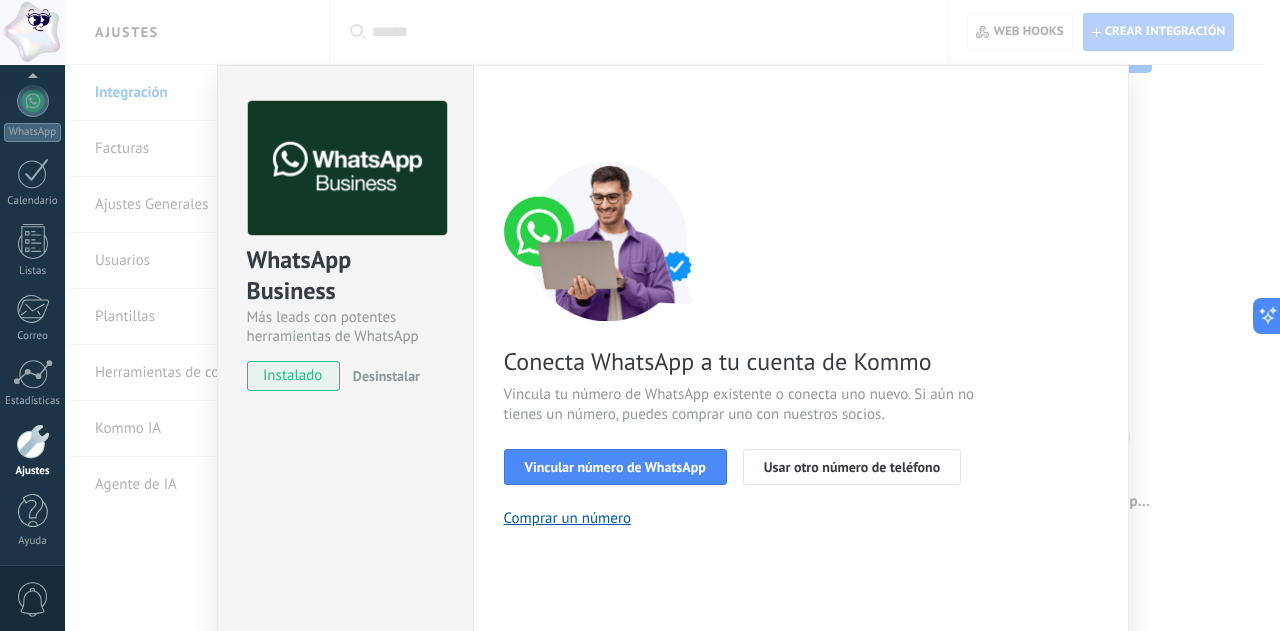 click on "instalado" at bounding box center (293, 376) 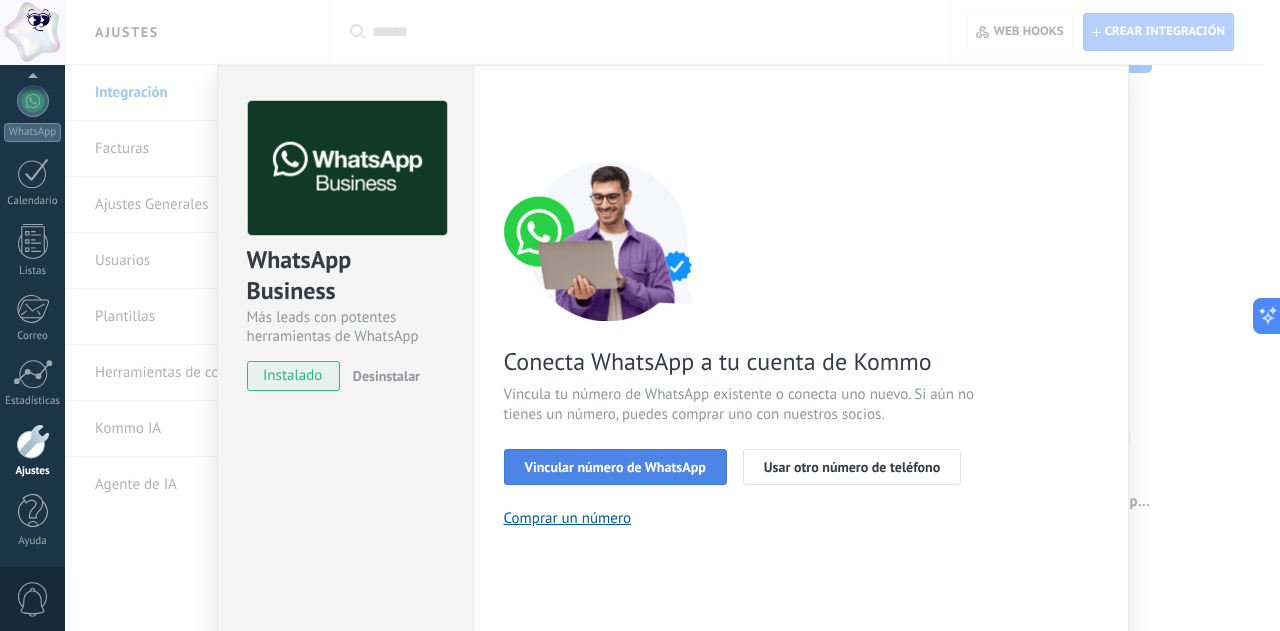 click on "Vincular número de WhatsApp" at bounding box center (615, 467) 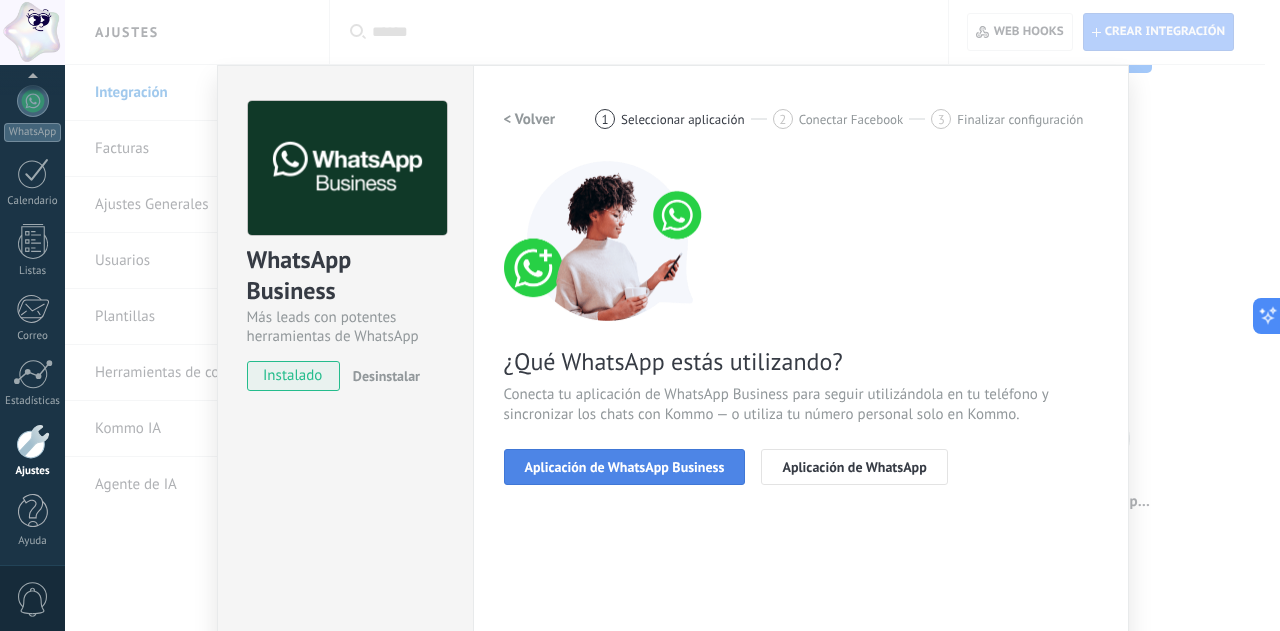 click on "Aplicación de WhatsApp Business" at bounding box center (625, 467) 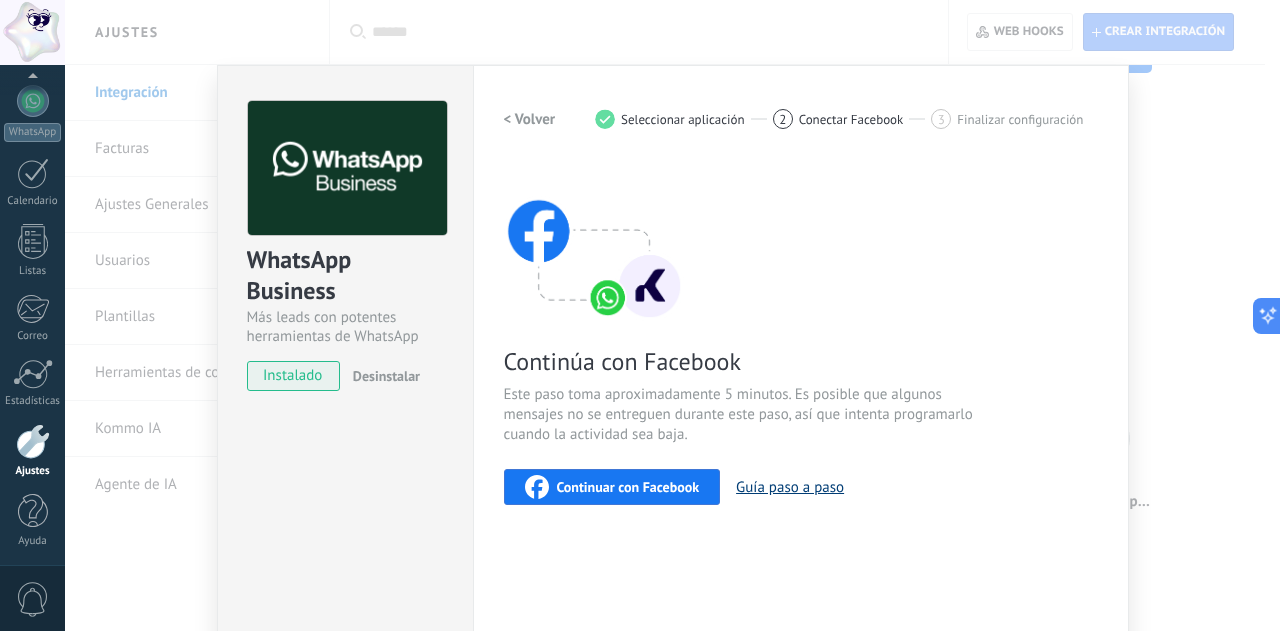 click on "Guía paso a paso" at bounding box center [790, 487] 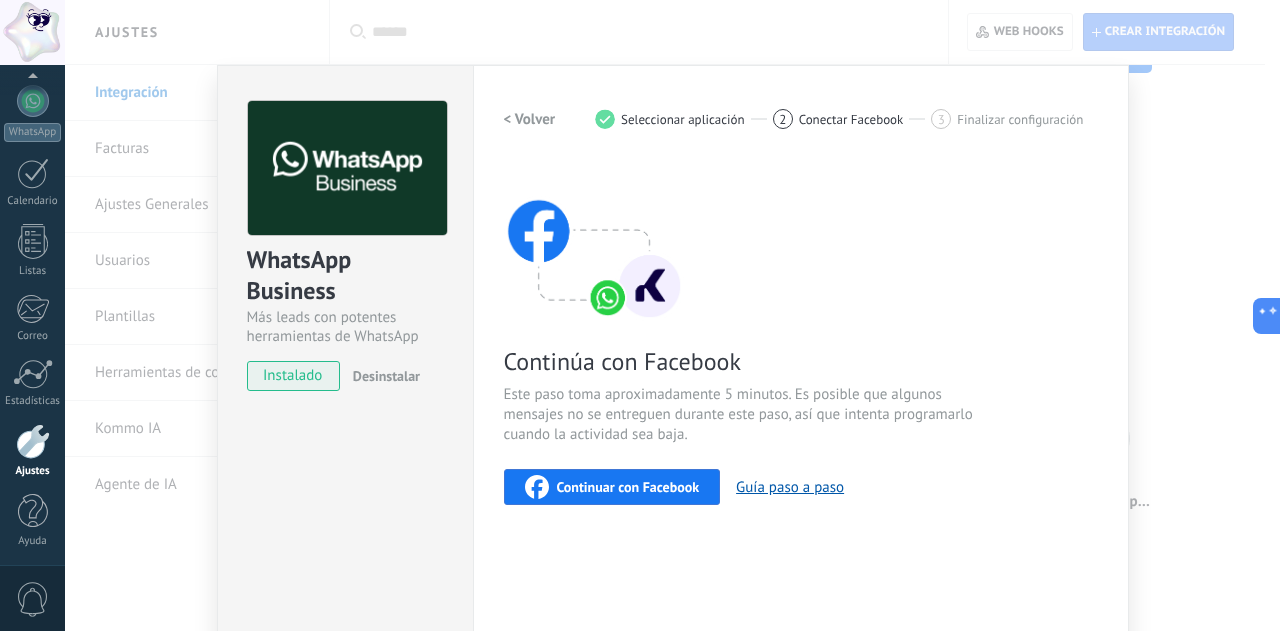 click on "Continuar con Facebook" at bounding box center (628, 487) 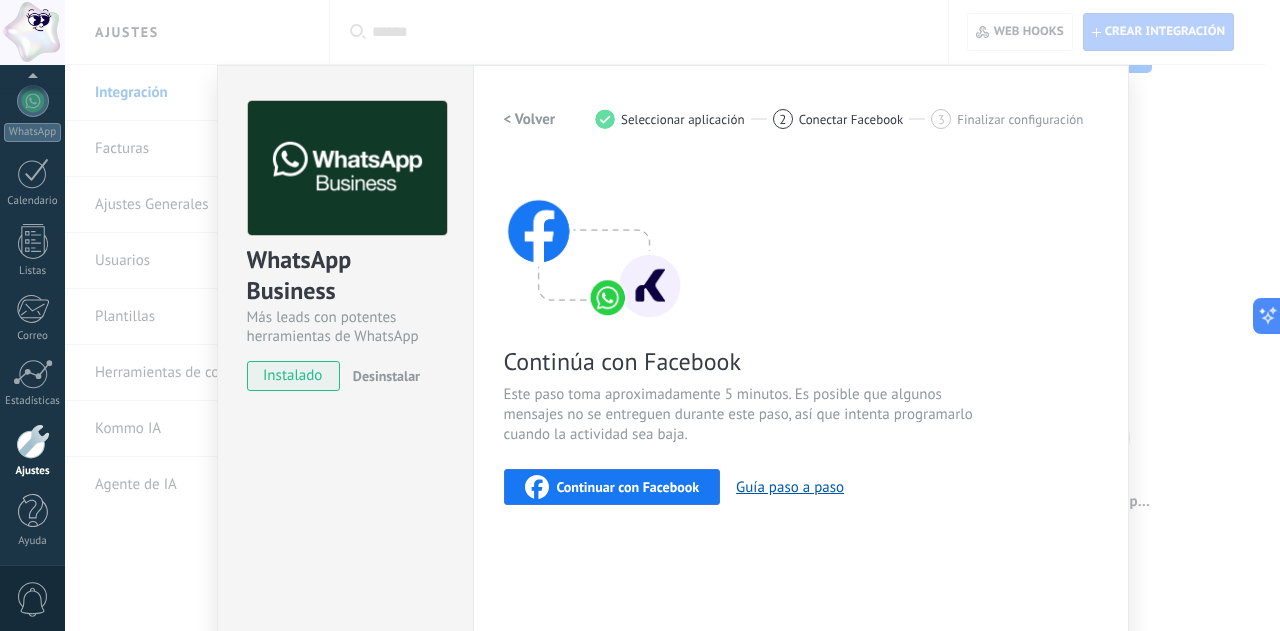 click at bounding box center [33, 441] 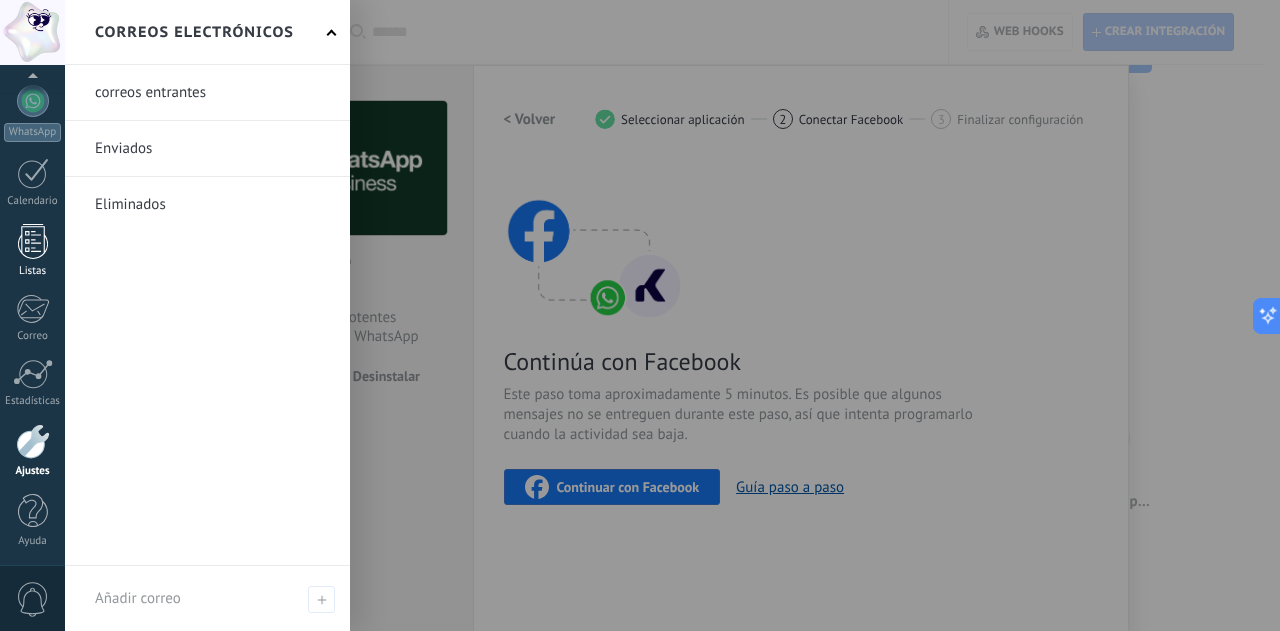 click at bounding box center (33, 241) 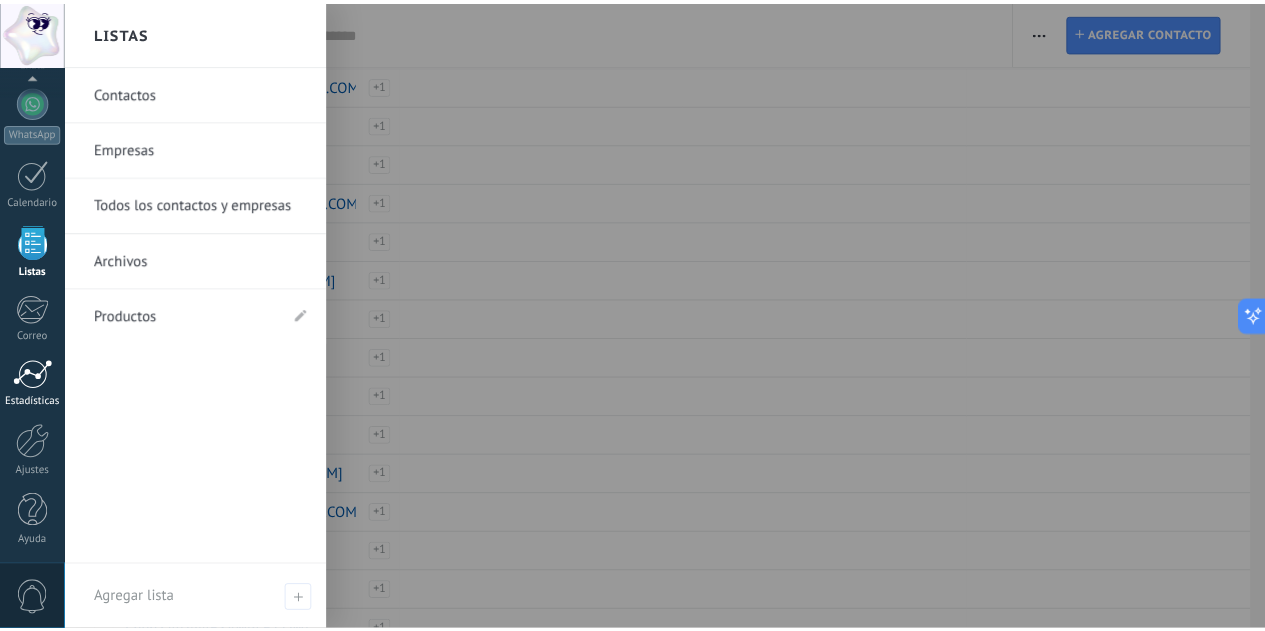 scroll, scrollTop: 0, scrollLeft: 0, axis: both 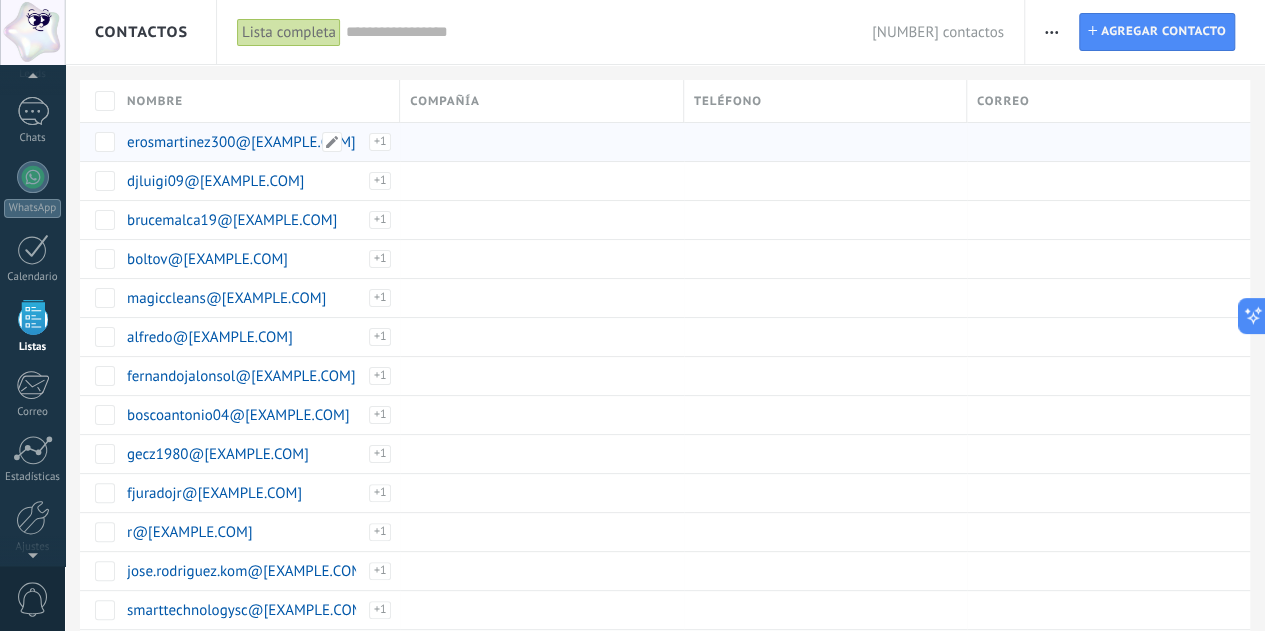 click on "erosmartinez300@[EXAMPLE.COM]" at bounding box center [241, 142] 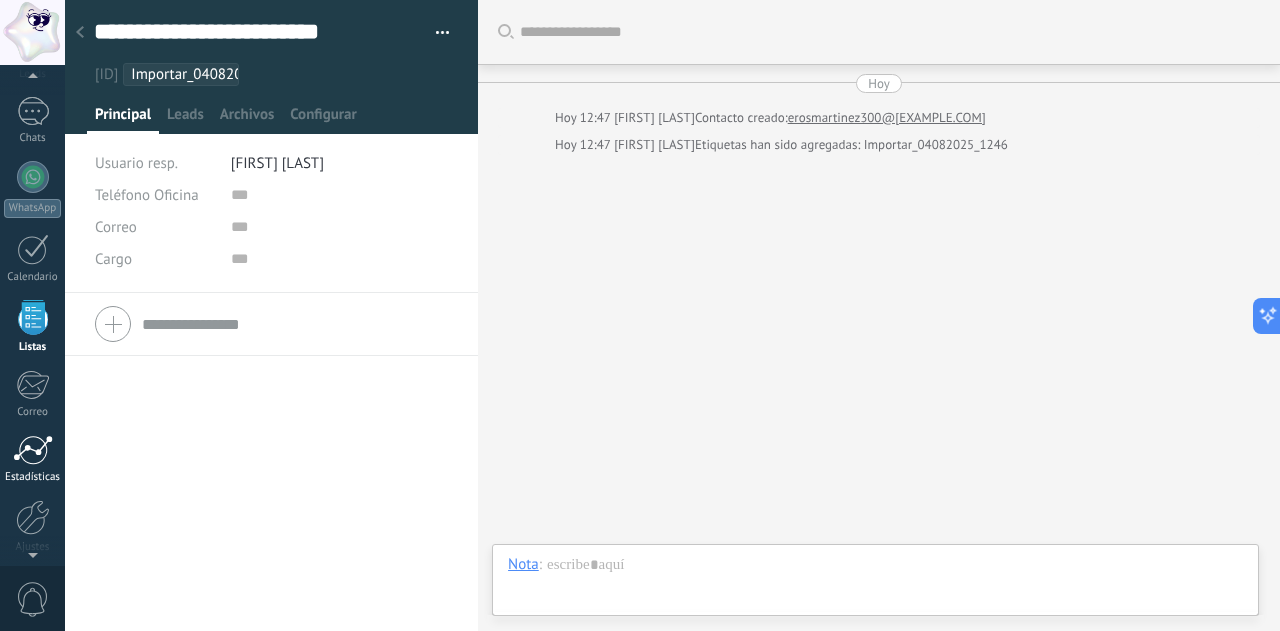 scroll, scrollTop: 199, scrollLeft: 0, axis: vertical 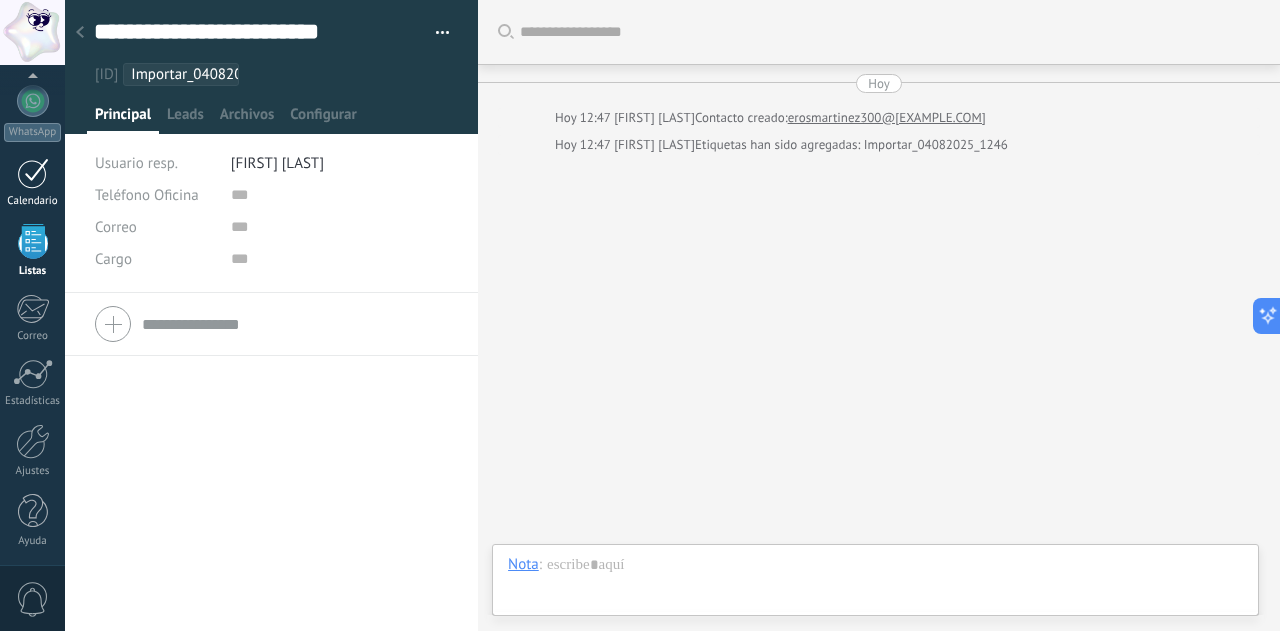 click at bounding box center [33, 173] 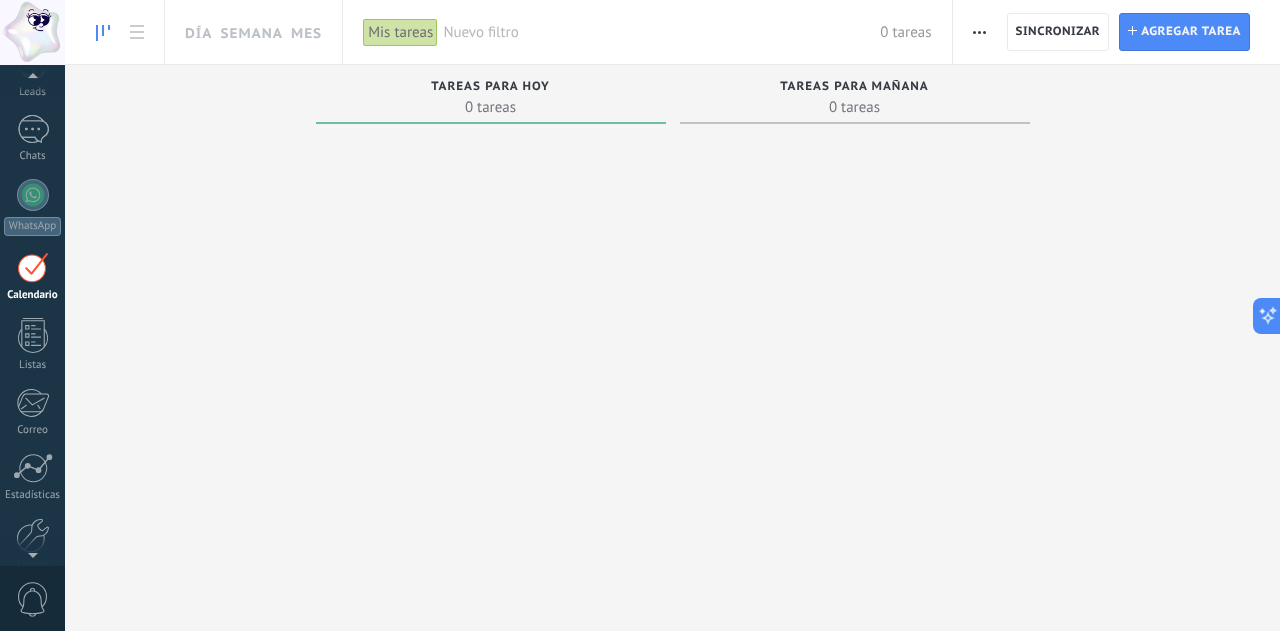 scroll, scrollTop: 57, scrollLeft: 0, axis: vertical 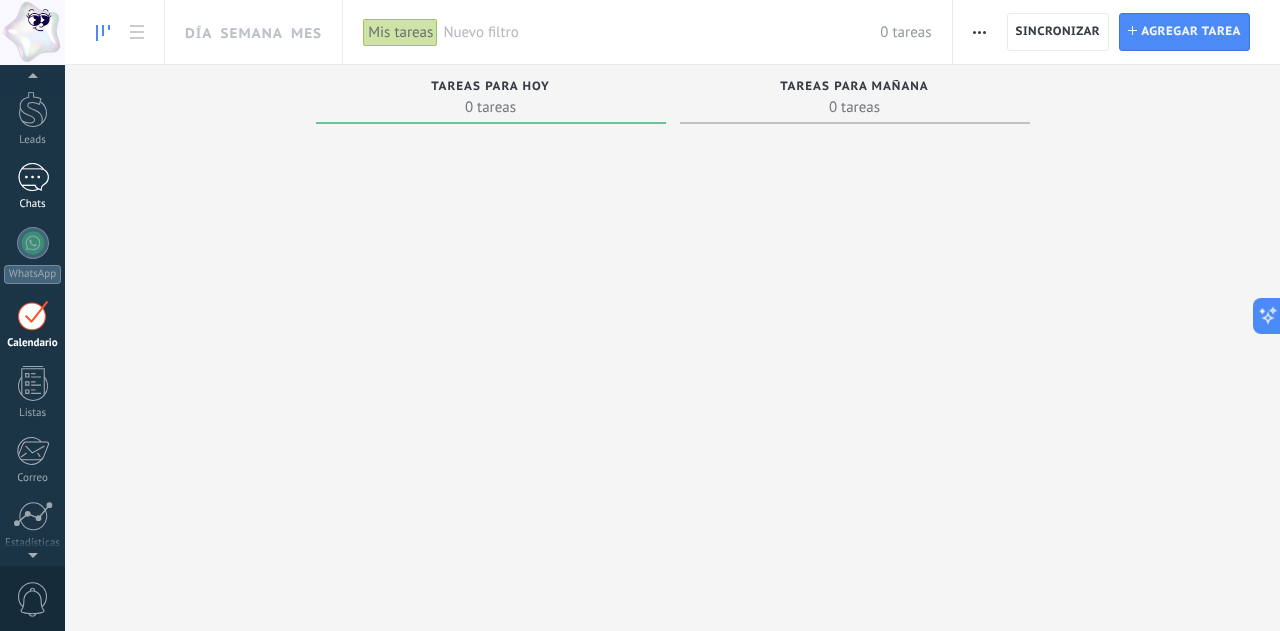 click on "1" at bounding box center [33, 177] 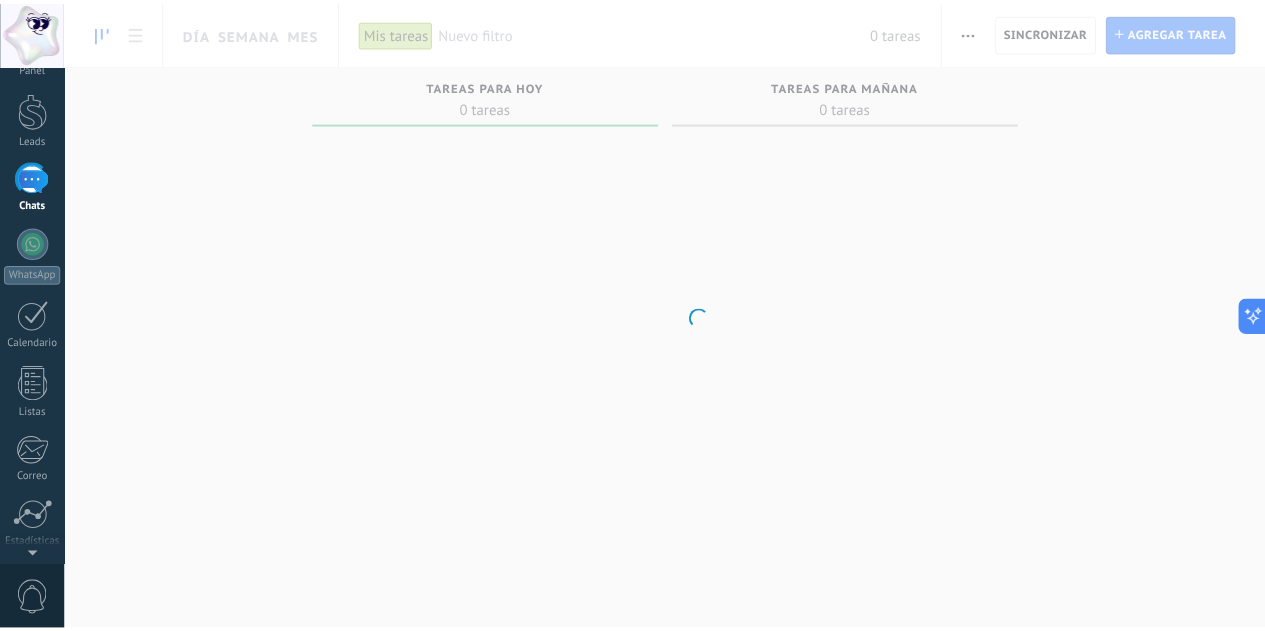 scroll, scrollTop: 0, scrollLeft: 0, axis: both 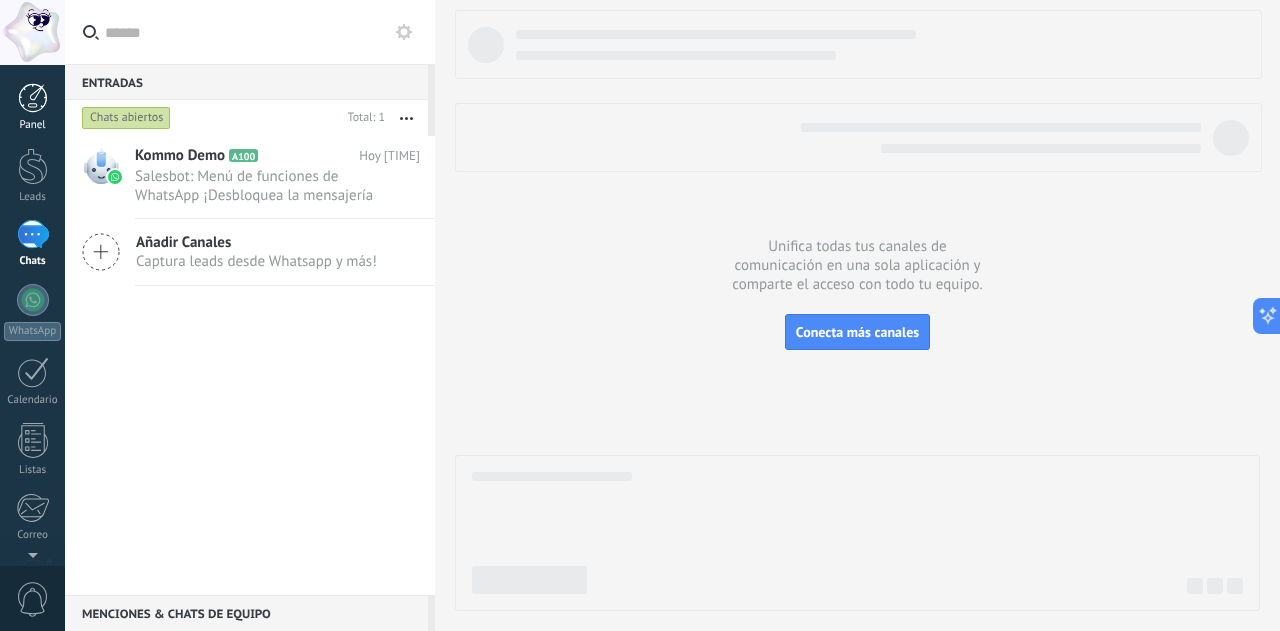 click at bounding box center (33, 98) 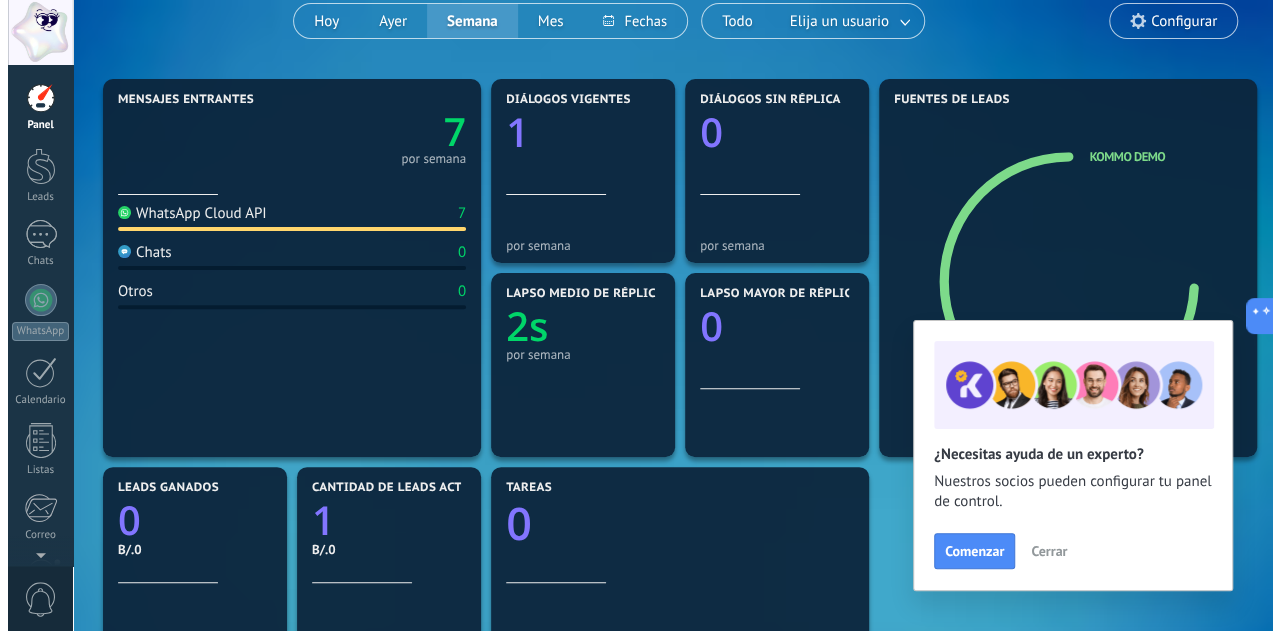 scroll, scrollTop: 0, scrollLeft: 0, axis: both 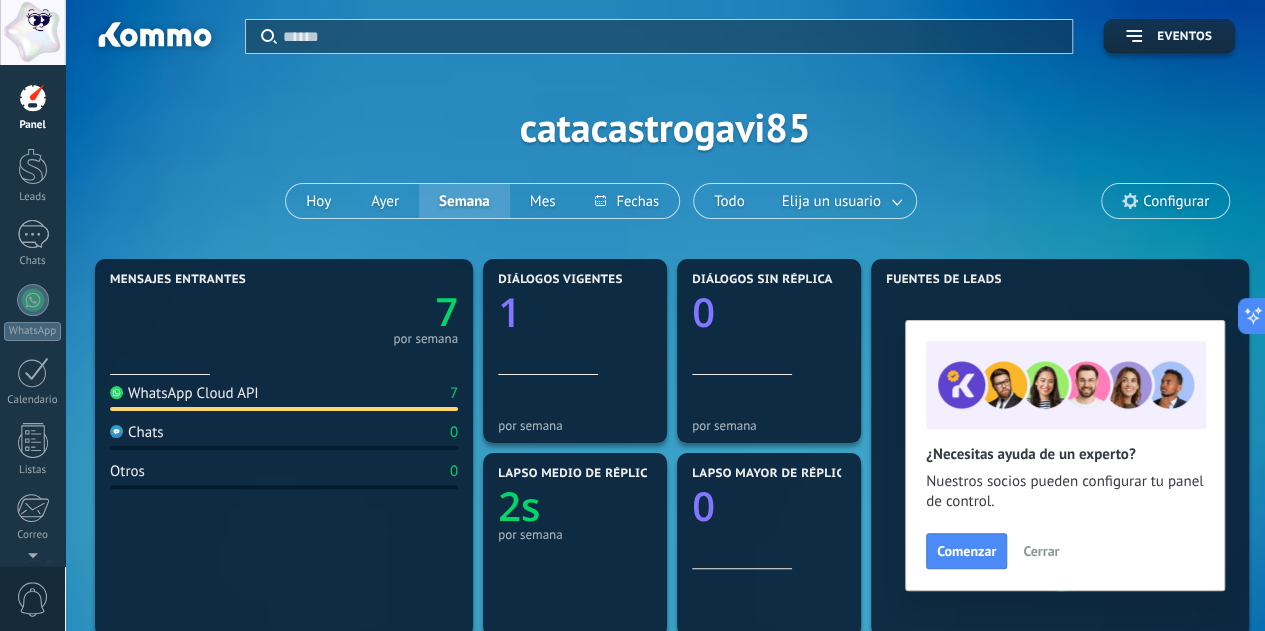 click on "Aplicar Eventos [USERNAME] Hoy Ayer Semana Mes Todo Elija un usuario Configurar" at bounding box center (665, 127) 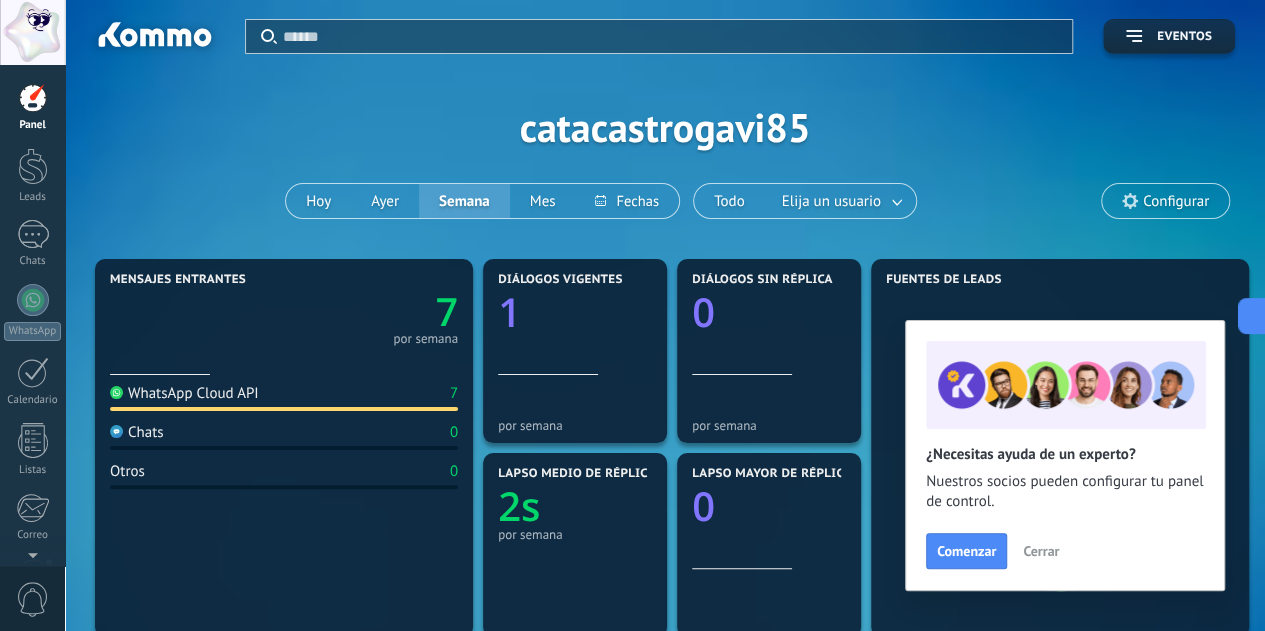 click on "Aplicar Eventos [USERNAME] Hoy Ayer Semana Mes Todo Elija un usuario Configurar" at bounding box center (665, 127) 